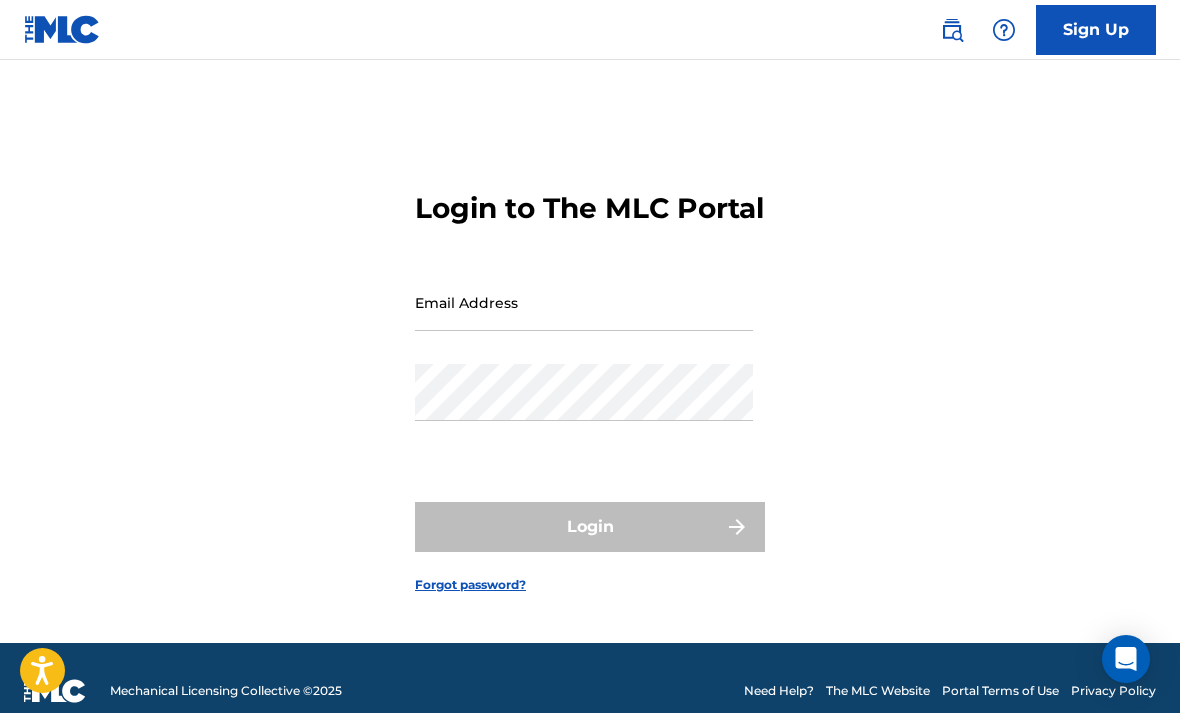 scroll, scrollTop: 66, scrollLeft: 0, axis: vertical 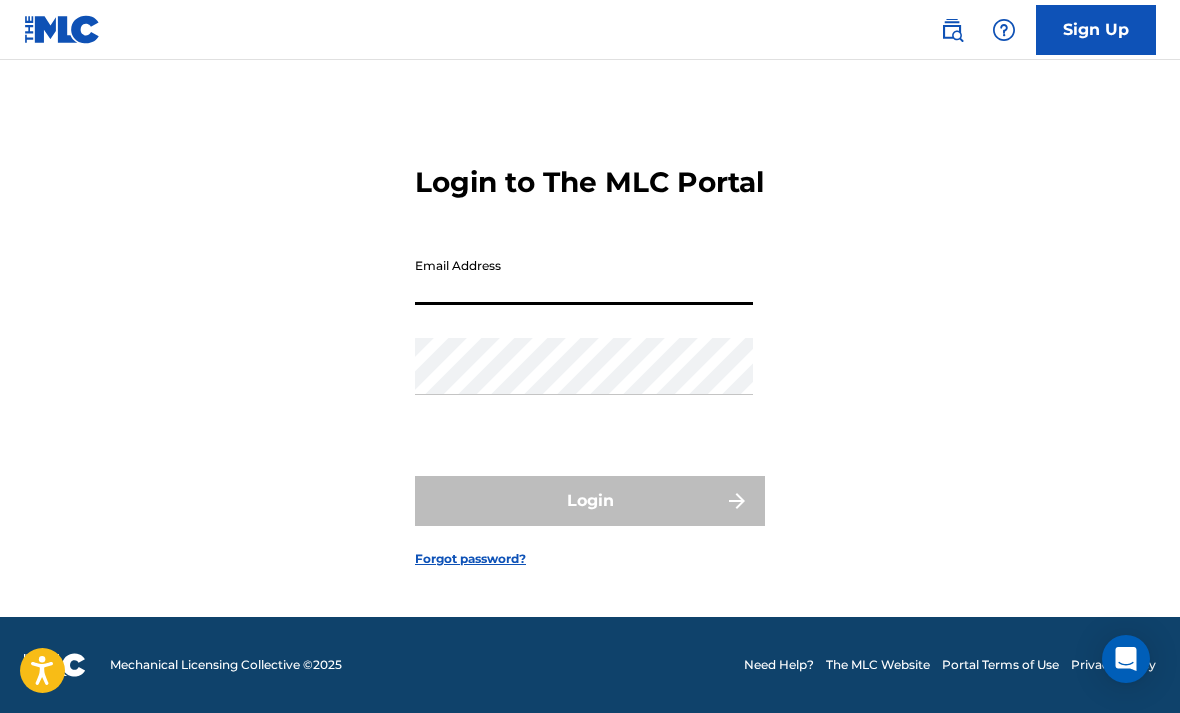 click on "Email Address" at bounding box center (584, 276) 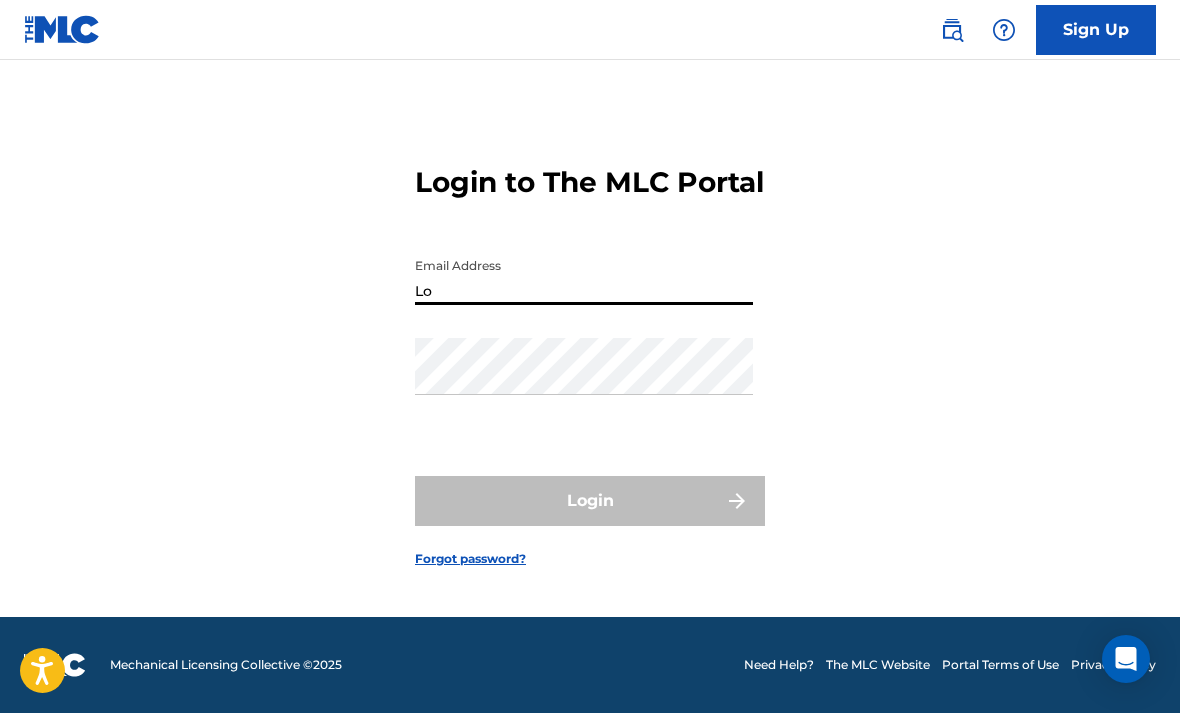 type on "L" 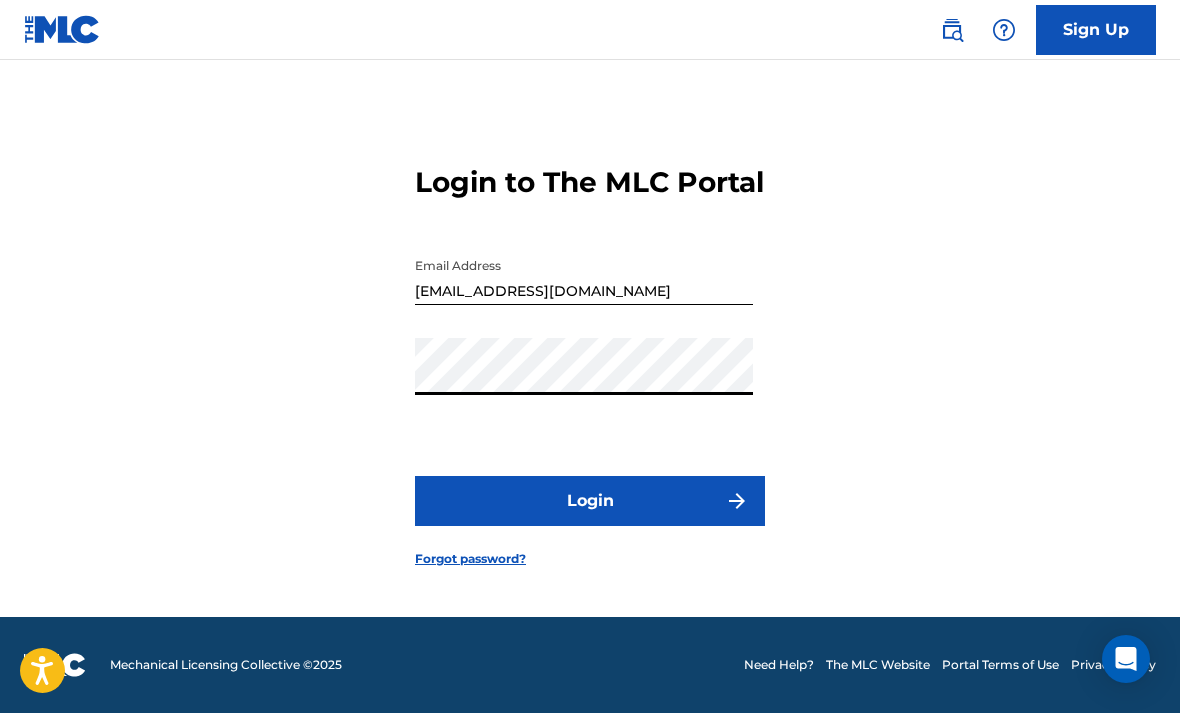 click on "Login" at bounding box center [590, 501] 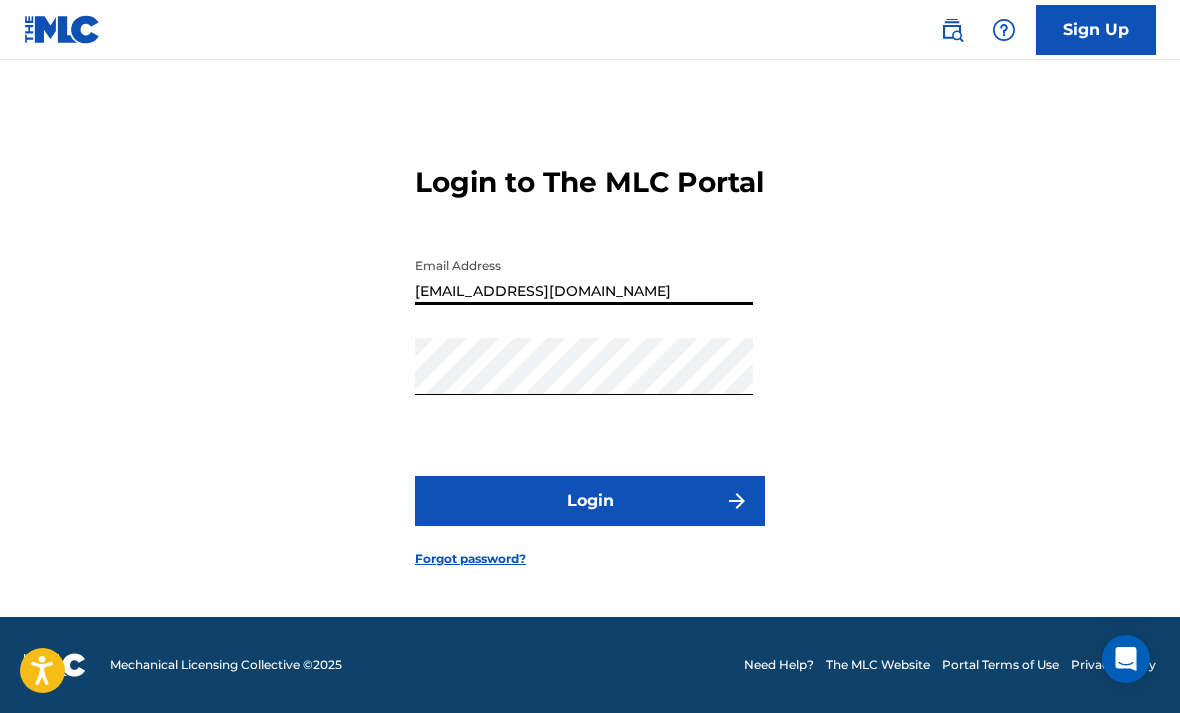 click on "[EMAIL_ADDRESS][DOMAIN_NAME]" at bounding box center (584, 276) 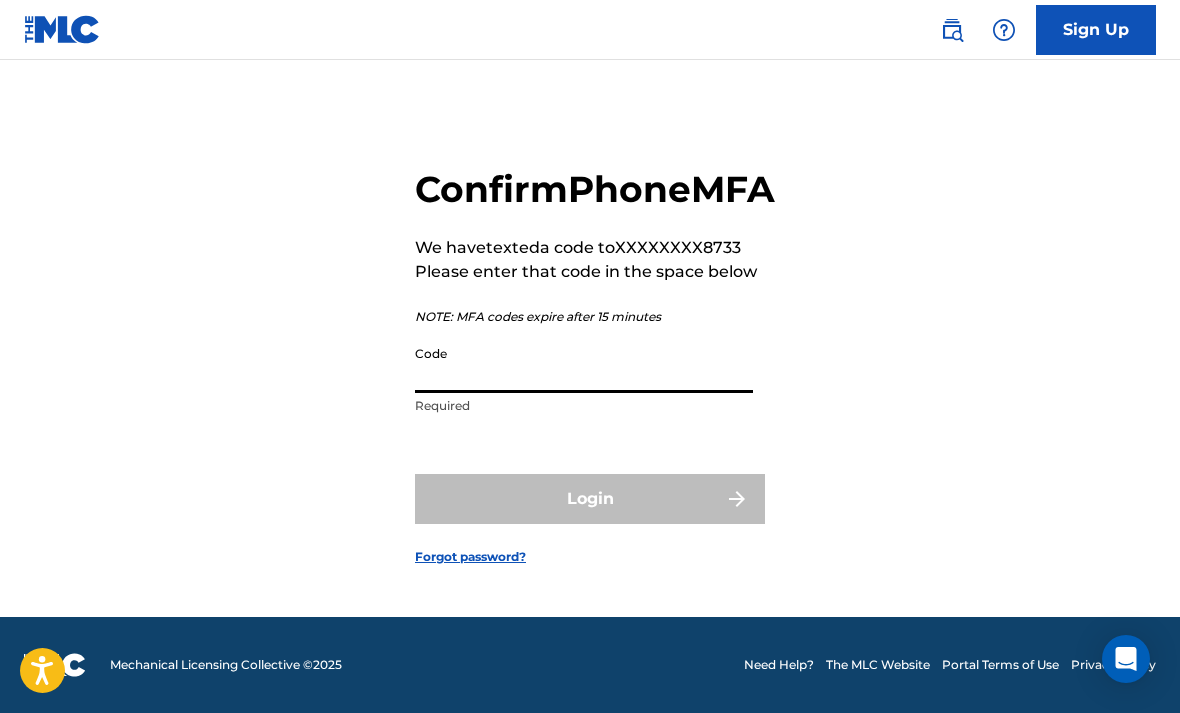 click on "Code" at bounding box center [584, 364] 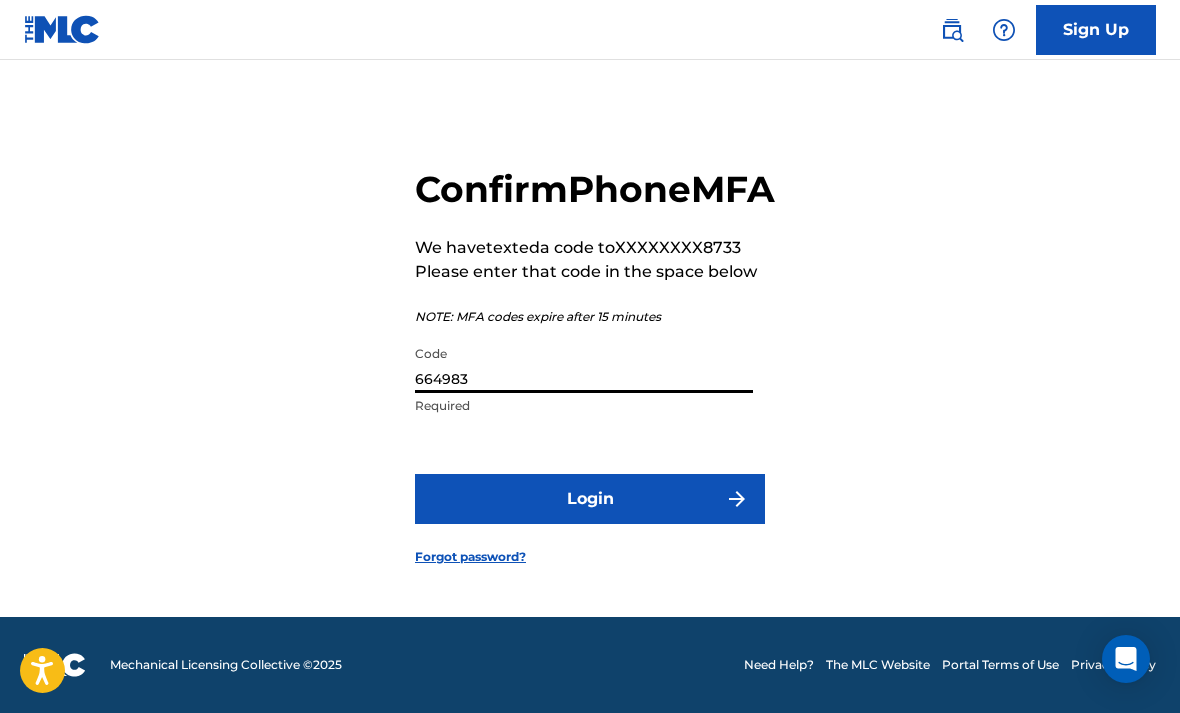 type on "664983" 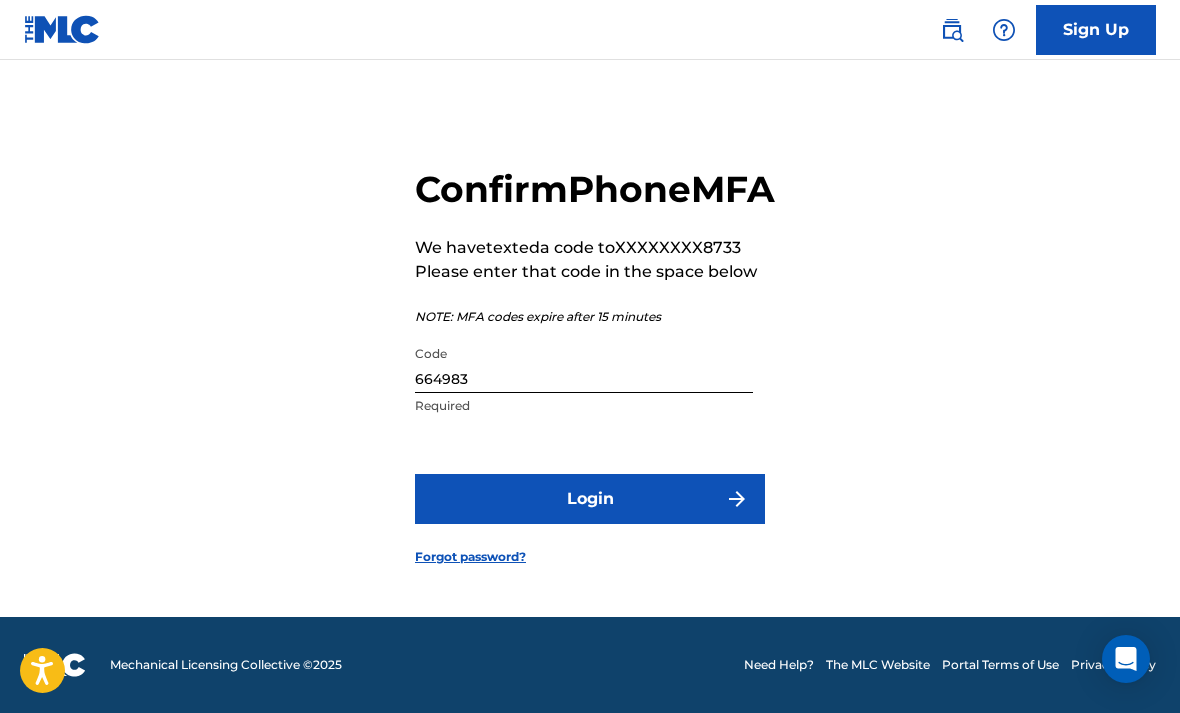 click on "Login" at bounding box center (590, 499) 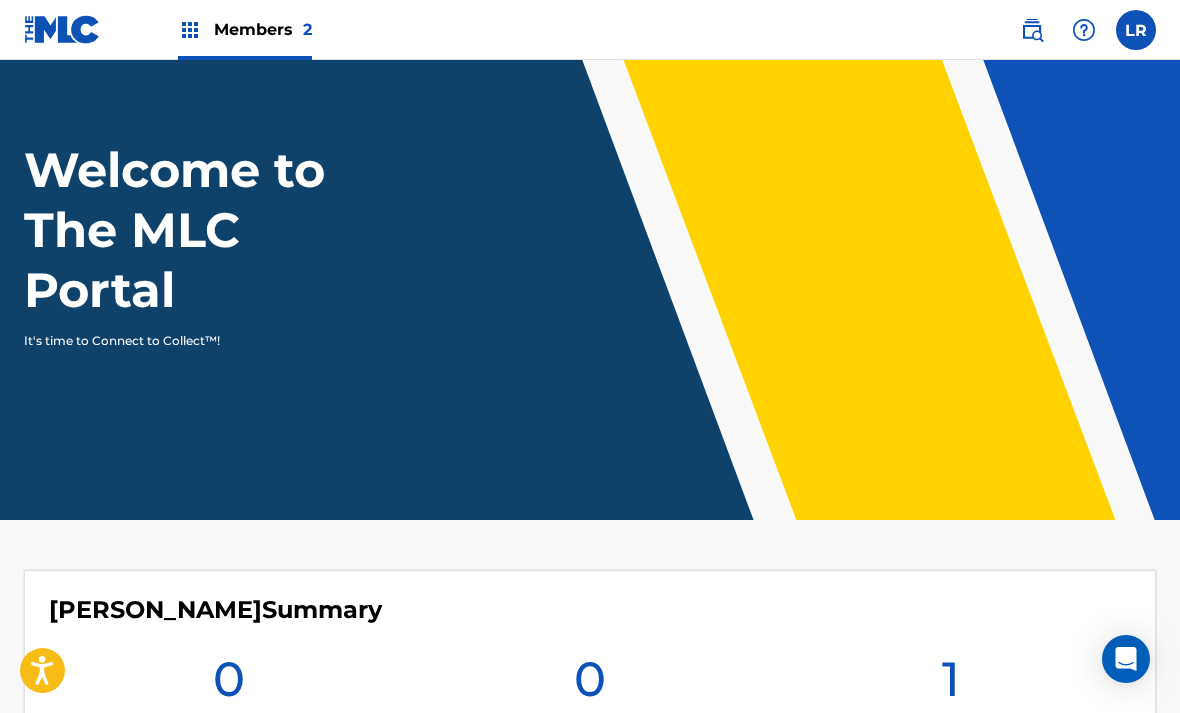 scroll, scrollTop: 0, scrollLeft: 0, axis: both 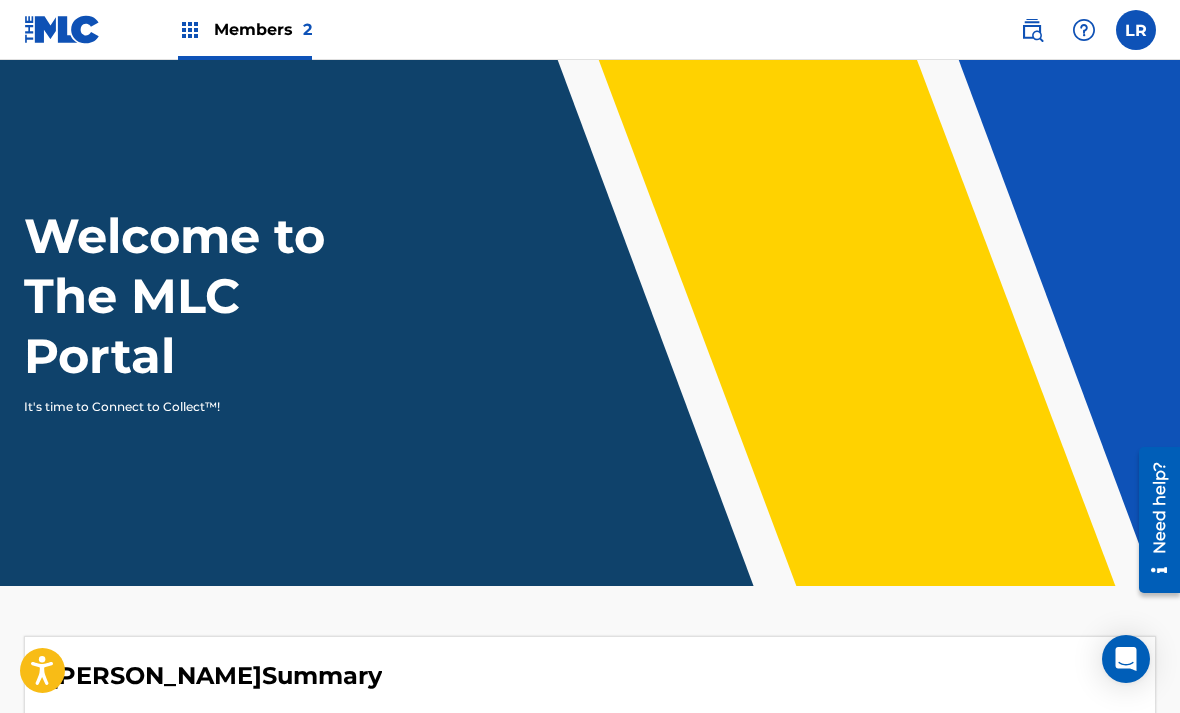 click on "Welcome to The MLC Portal It's time to Connect to Collect™!" at bounding box center (590, 323) 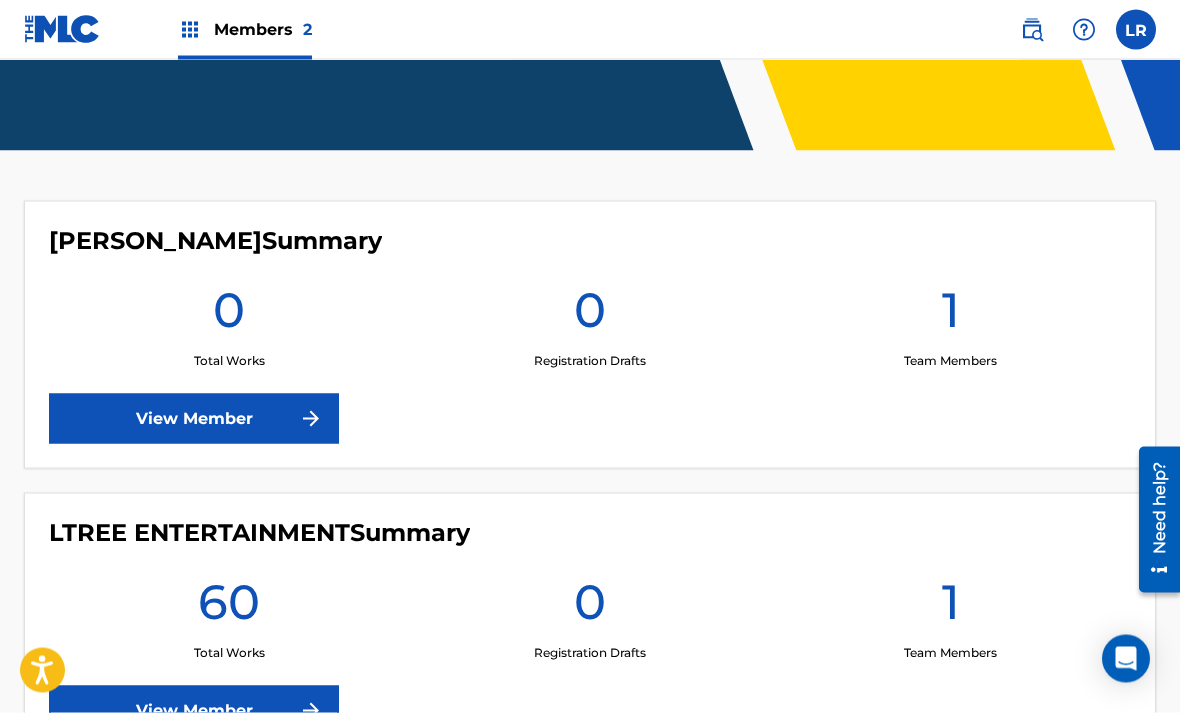 scroll, scrollTop: 436, scrollLeft: 0, axis: vertical 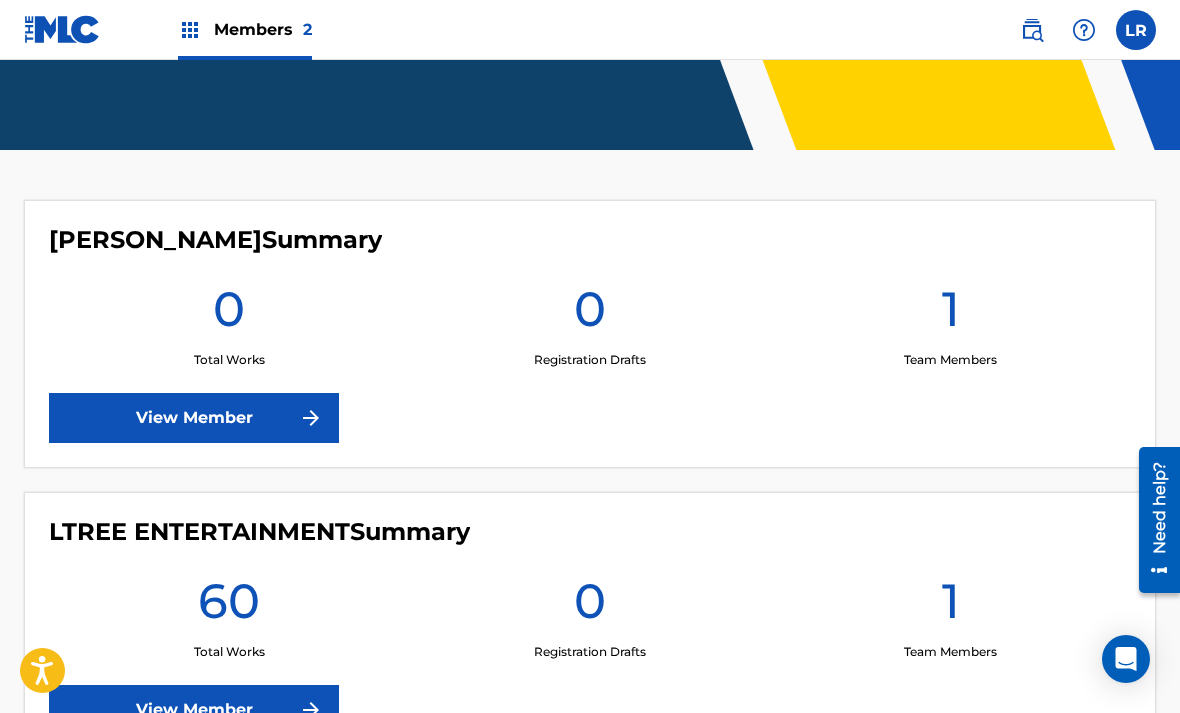 click on "View Member" at bounding box center [194, 710] 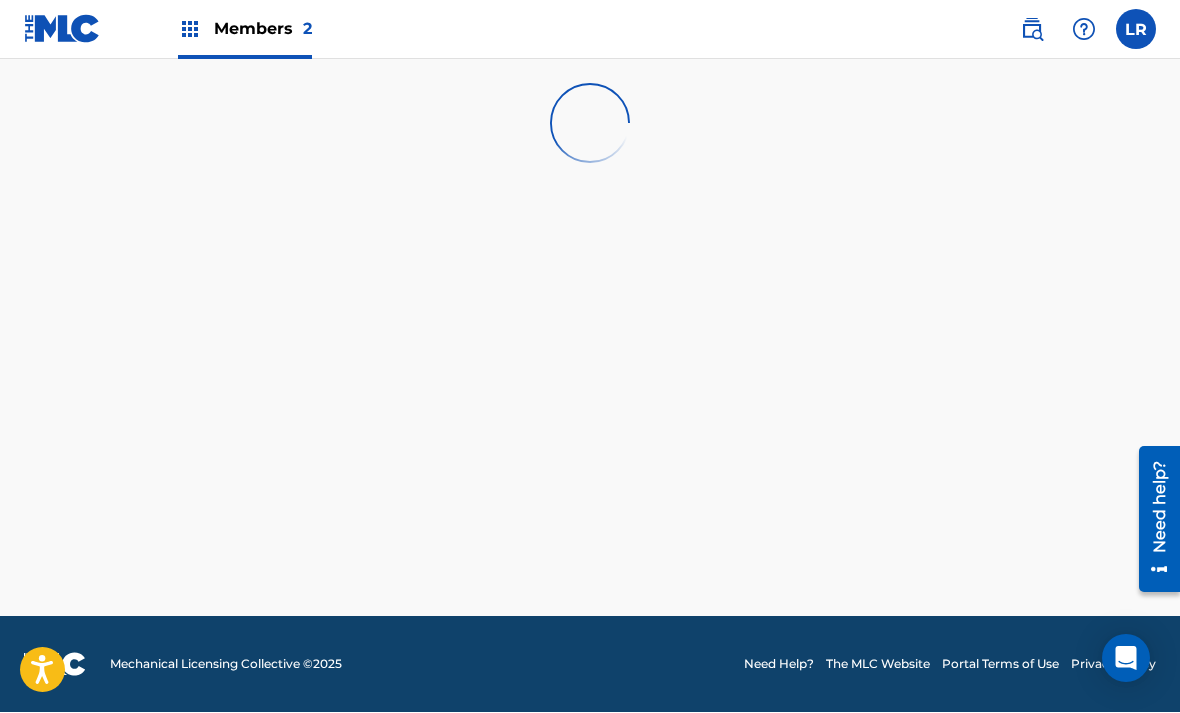 scroll, scrollTop: 1, scrollLeft: 0, axis: vertical 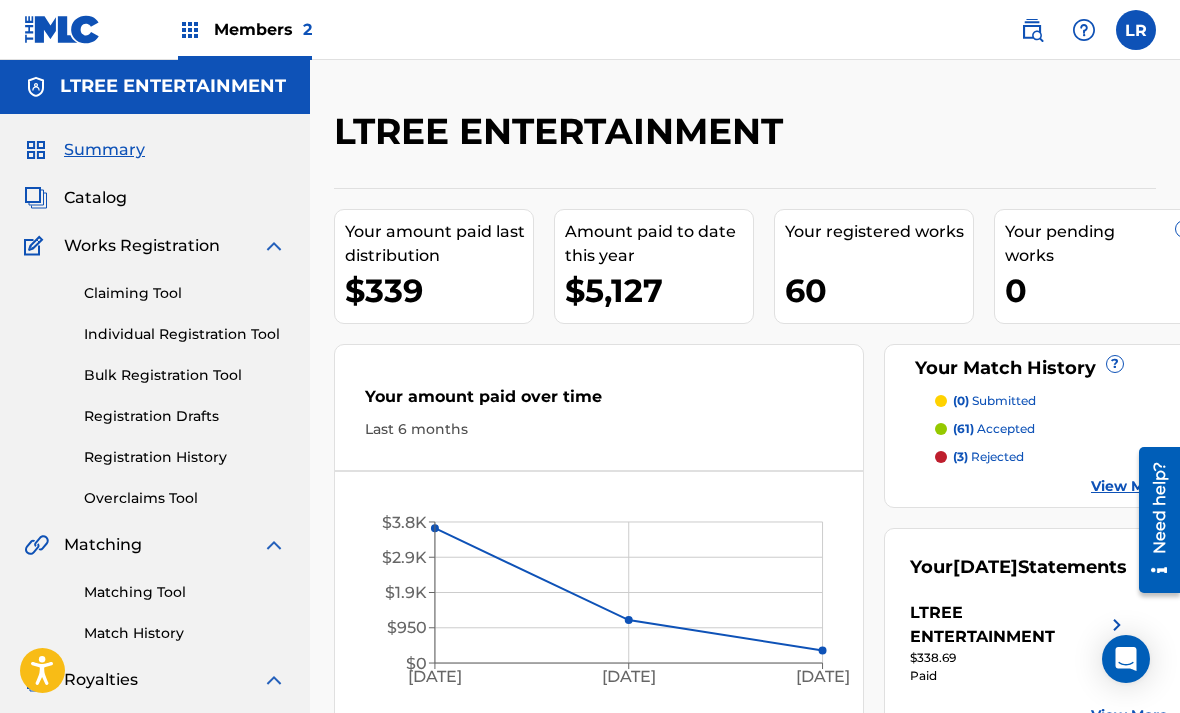 click on "Catalog" at bounding box center [95, 198] 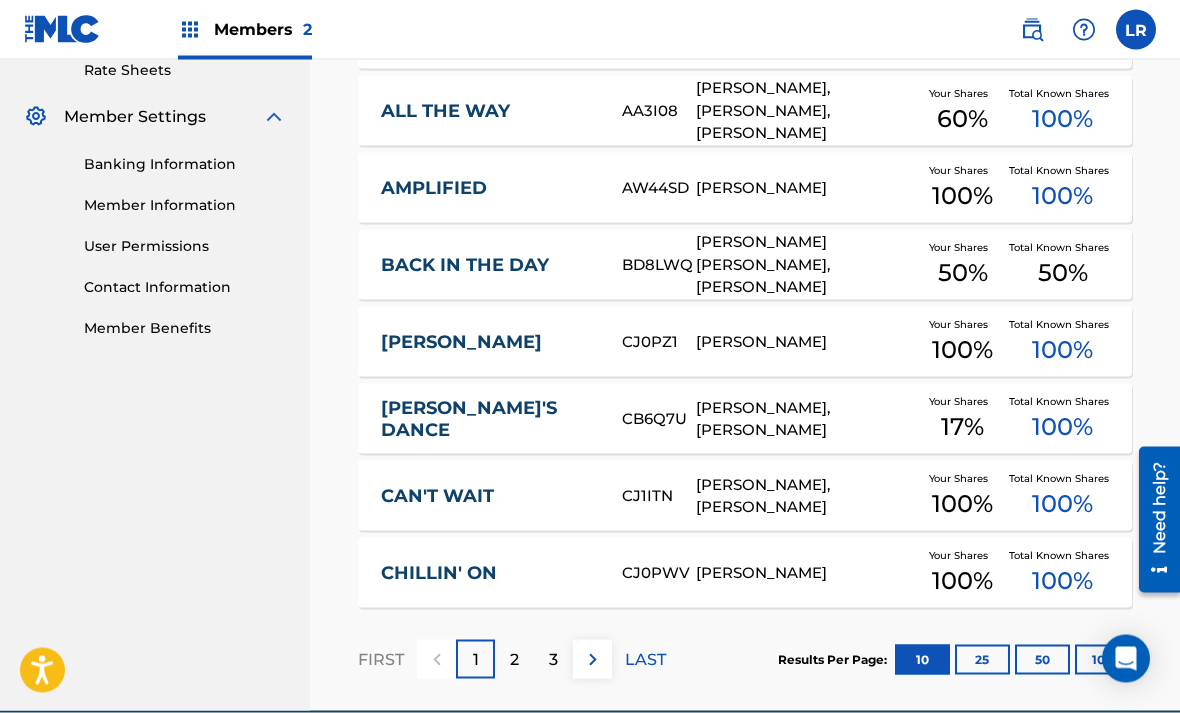 scroll, scrollTop: 809, scrollLeft: 0, axis: vertical 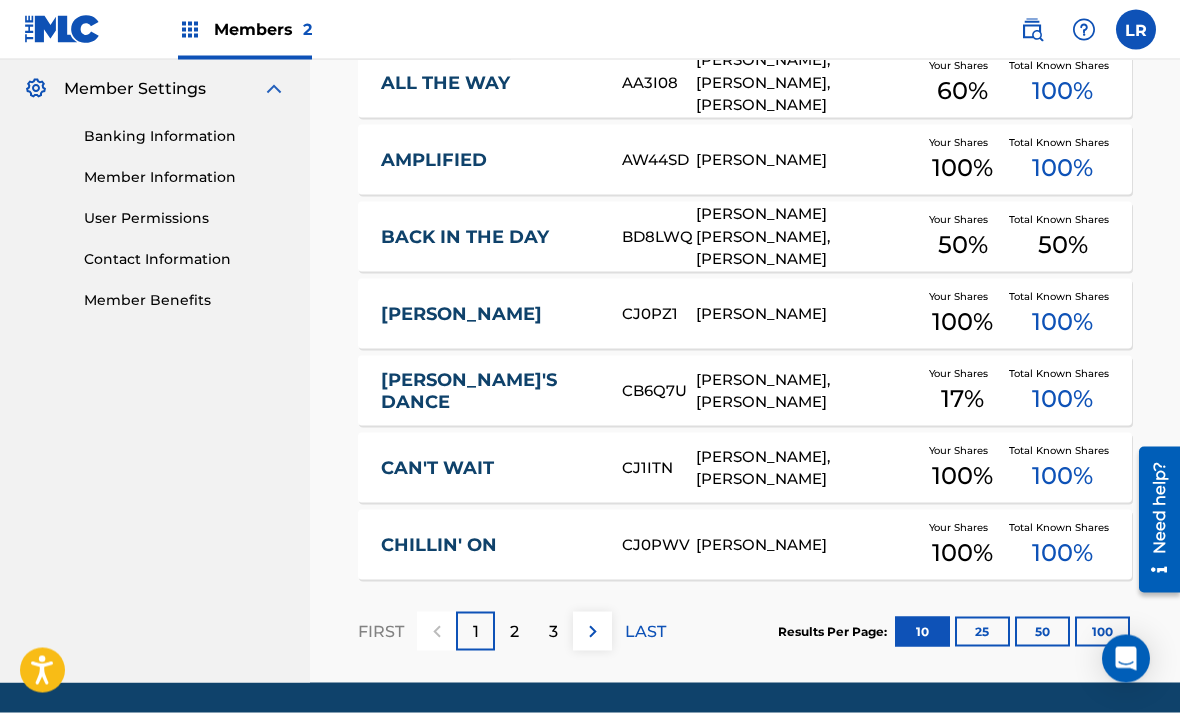click on "100" at bounding box center [1102, 632] 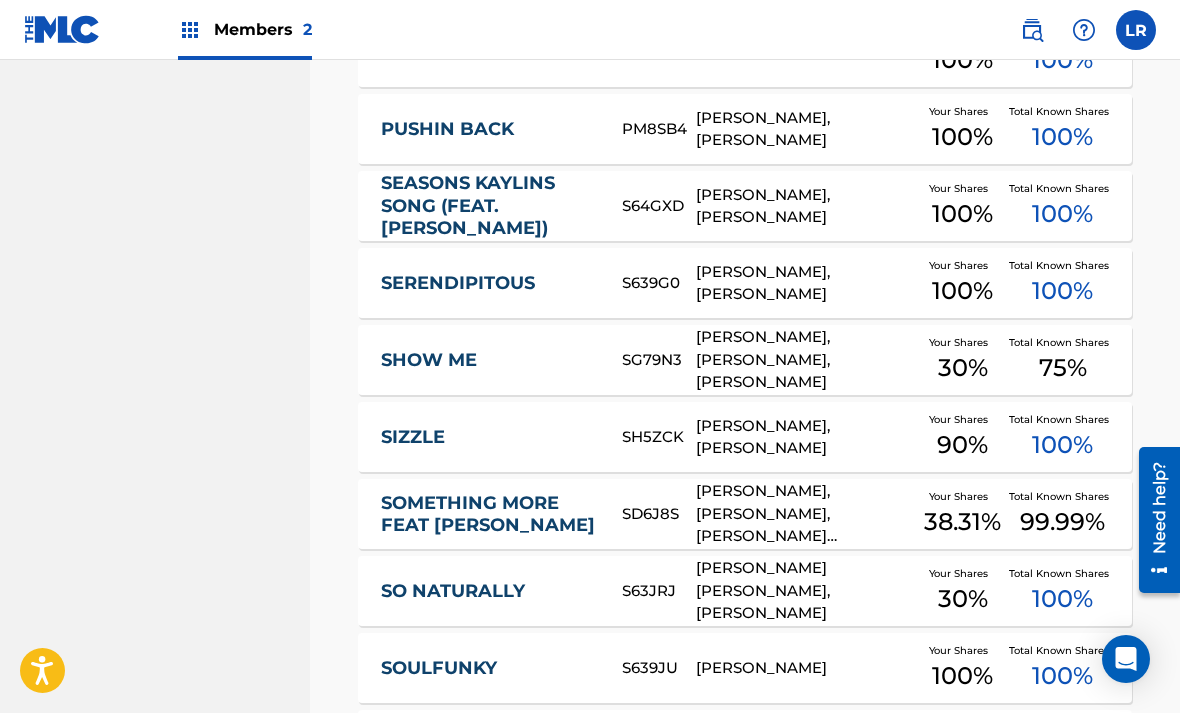 scroll, scrollTop: 3127, scrollLeft: 0, axis: vertical 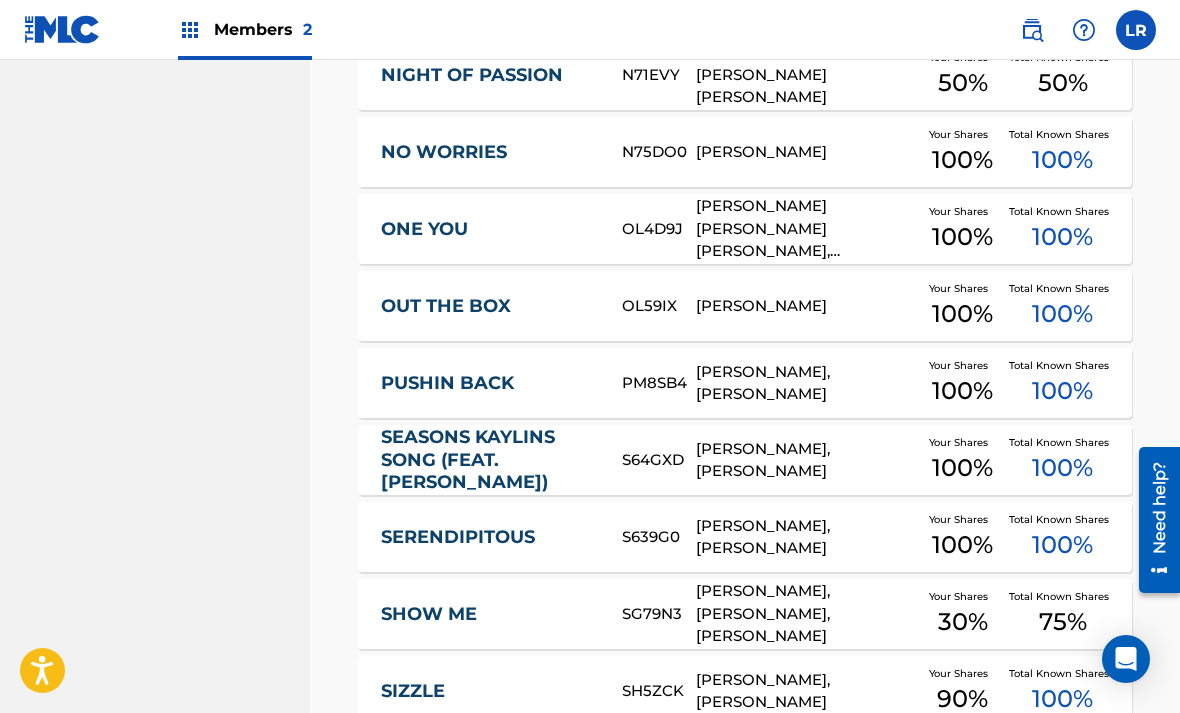 click on "PUSHIN BACK PM8SB4 [PERSON_NAME], [PERSON_NAME] Your Shares 100 % Total Known Shares 100 %" at bounding box center [745, 383] 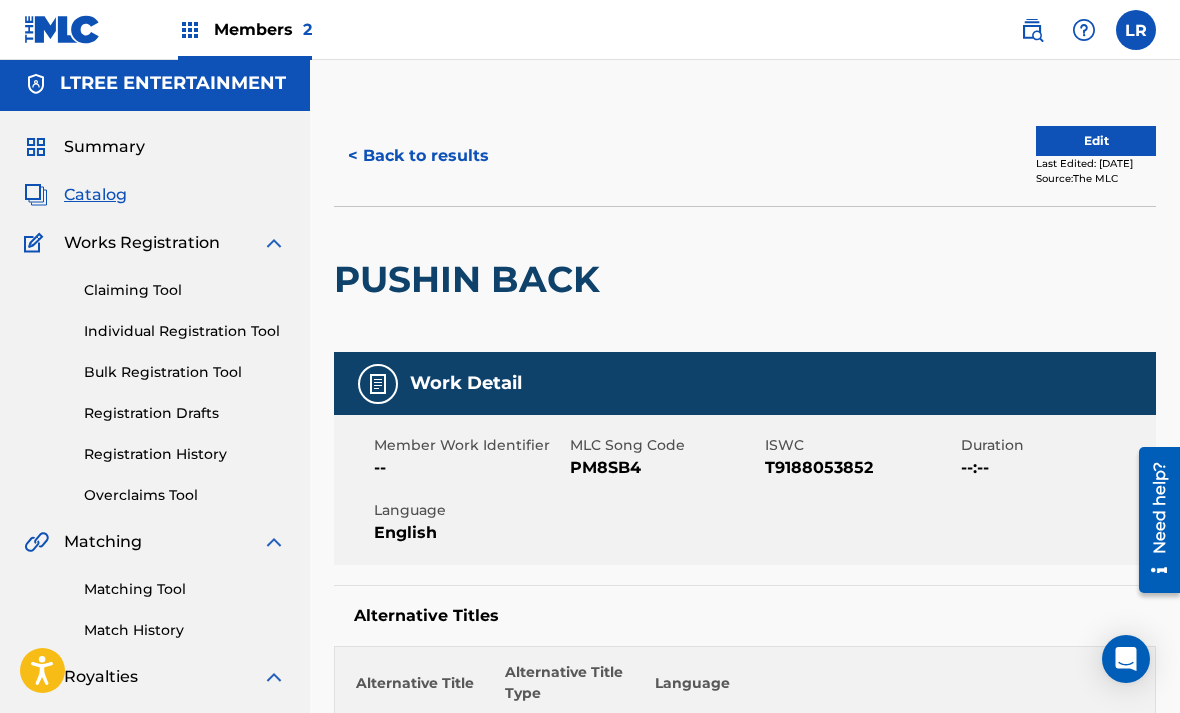 scroll, scrollTop: 0, scrollLeft: 0, axis: both 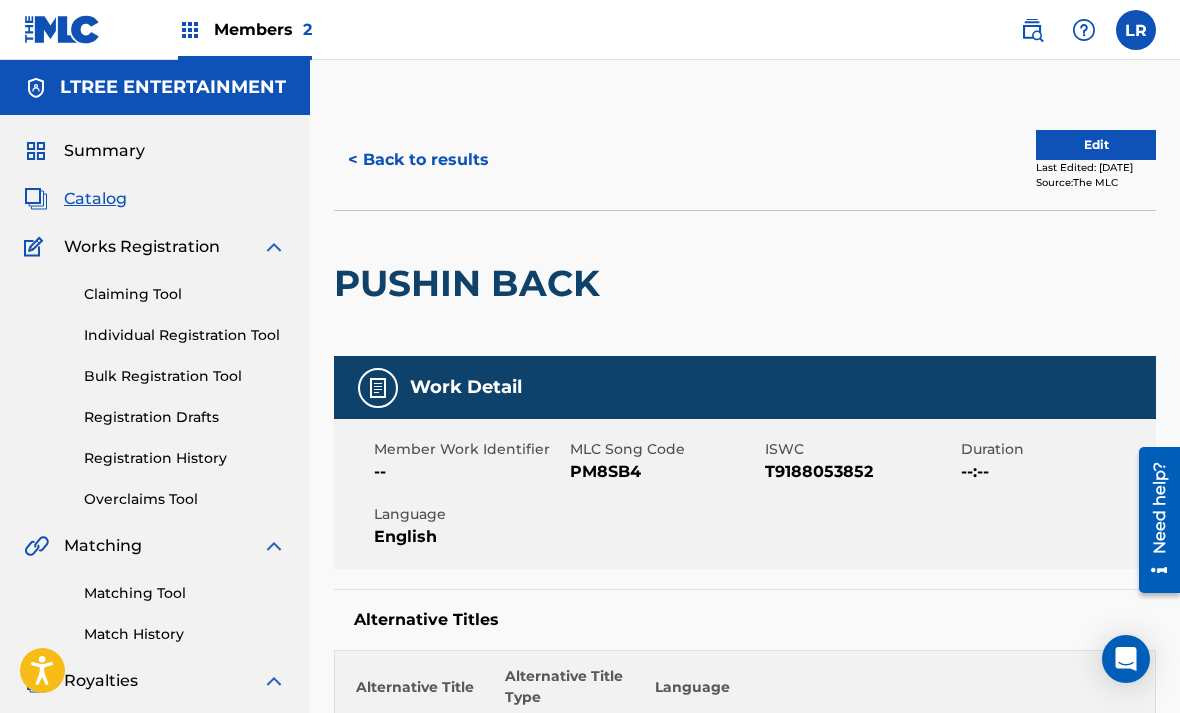 click on "Match History" at bounding box center [185, 634] 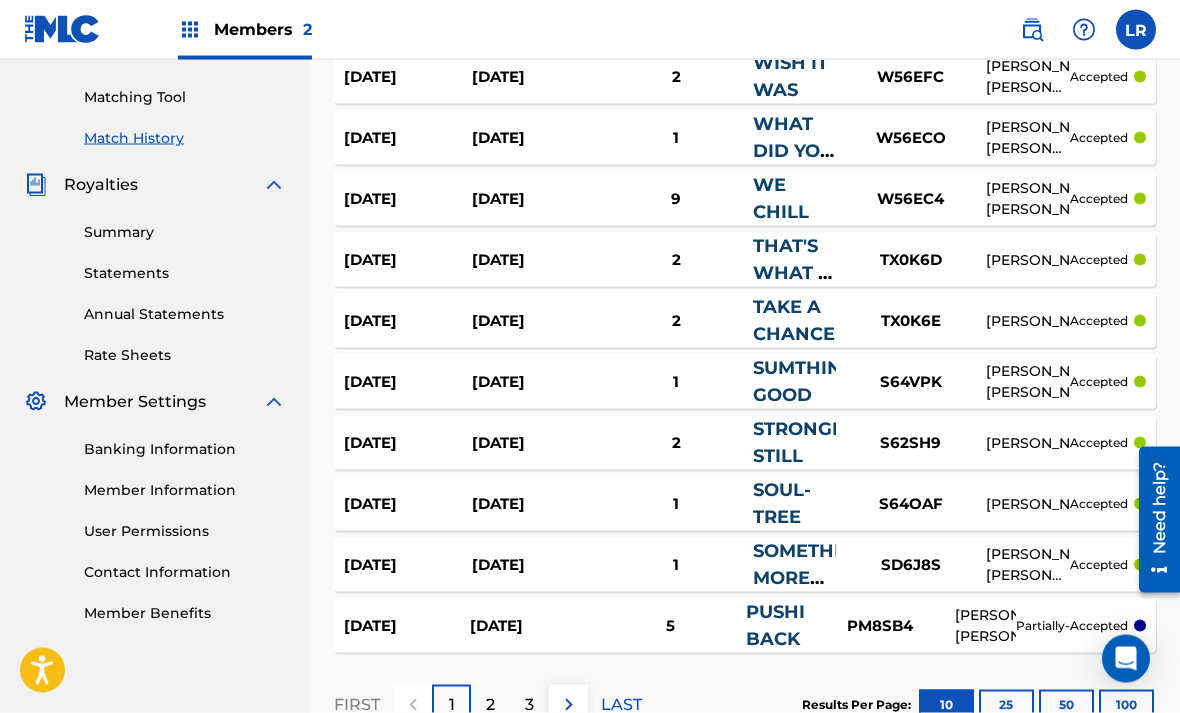 scroll, scrollTop: 497, scrollLeft: 0, axis: vertical 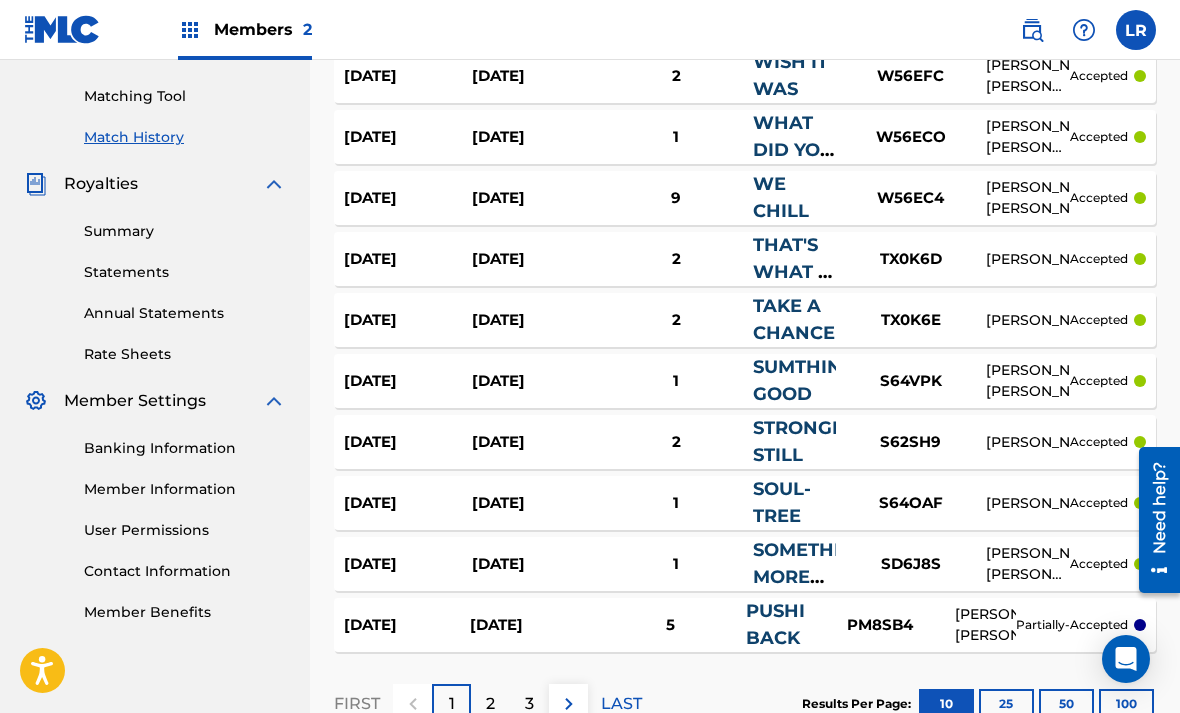 click on "[DATE]" at bounding box center [533, 625] 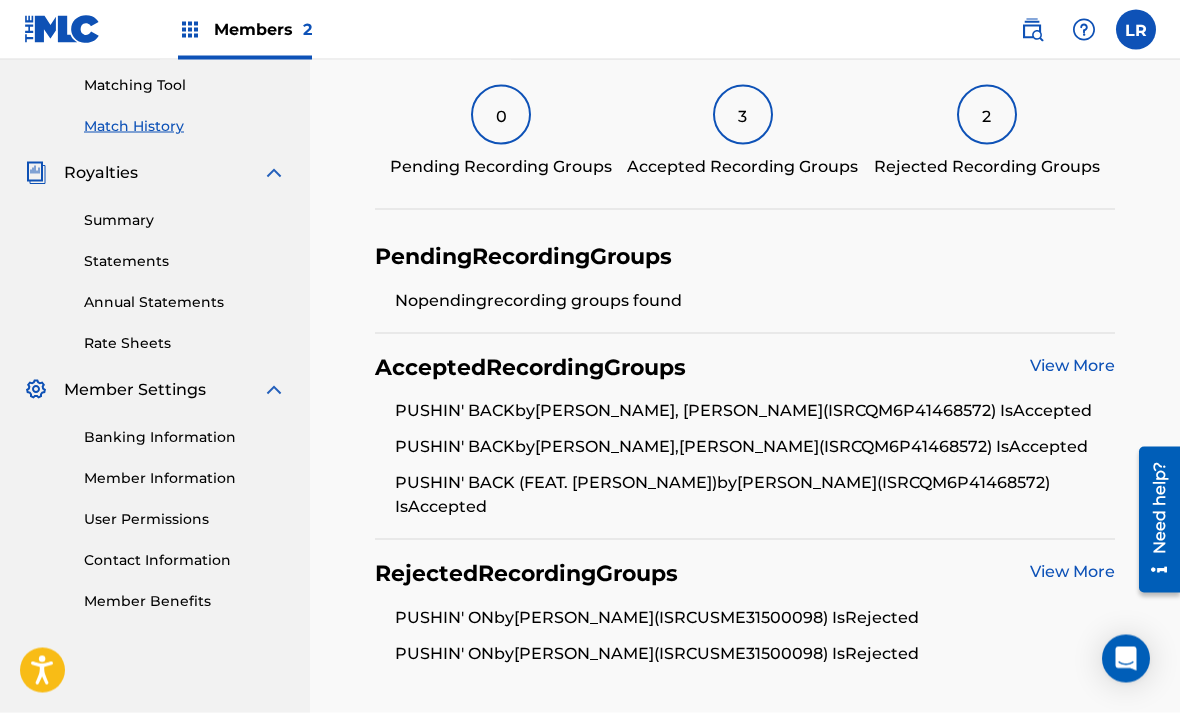 scroll, scrollTop: 585, scrollLeft: 0, axis: vertical 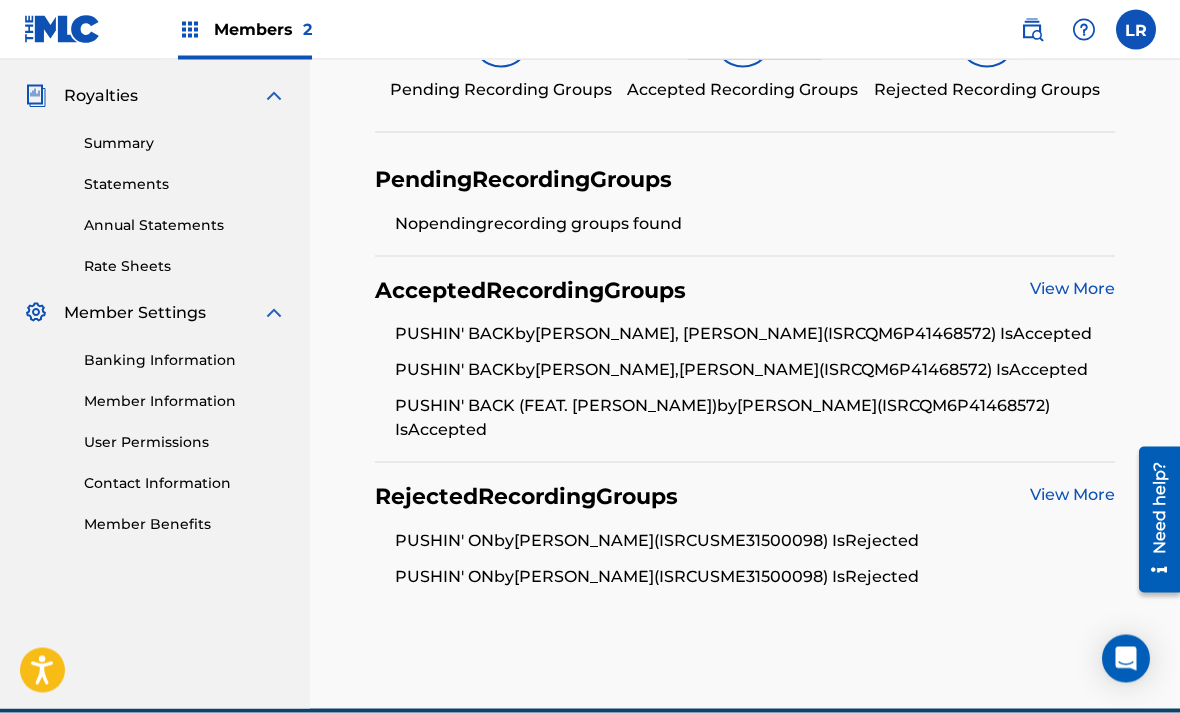 click on "View More" at bounding box center [1072, 494] 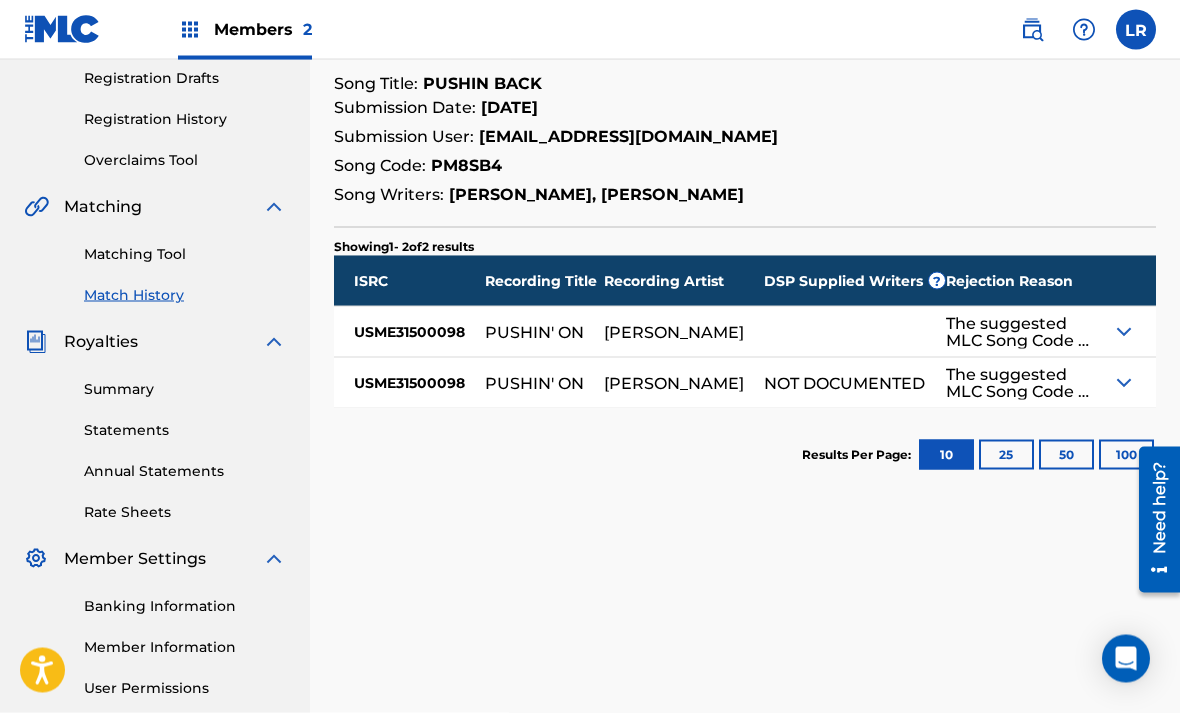 scroll, scrollTop: 243, scrollLeft: 0, axis: vertical 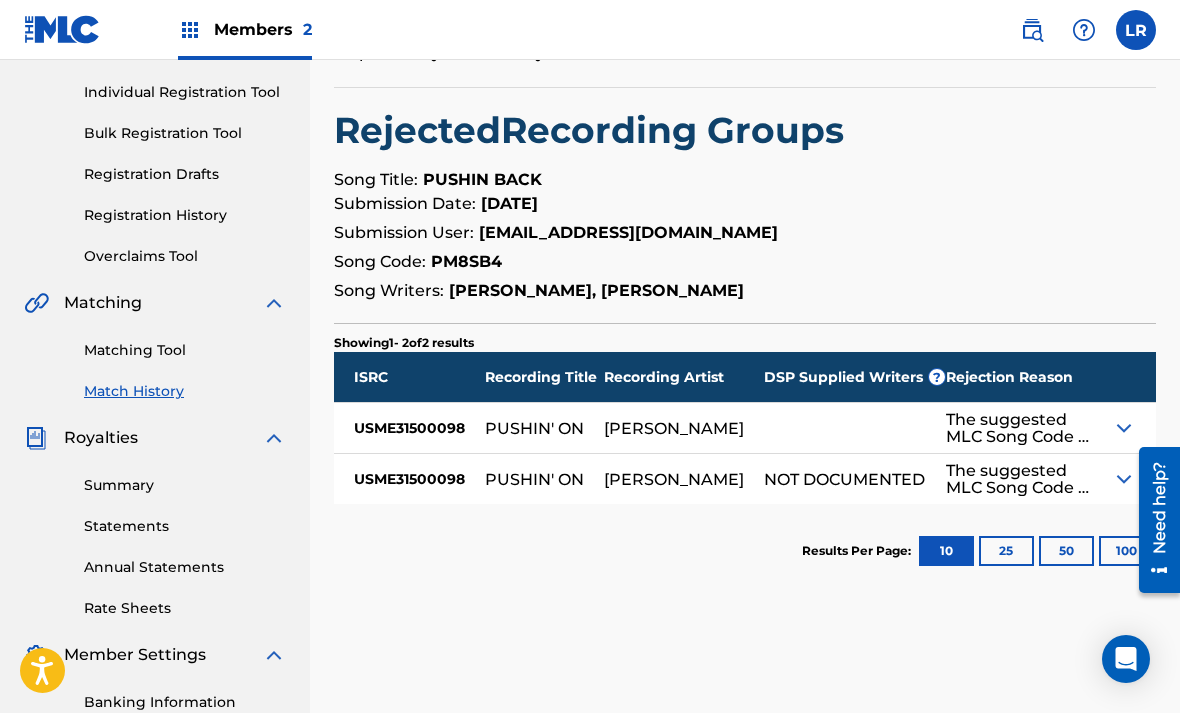 click at bounding box center [1124, 428] 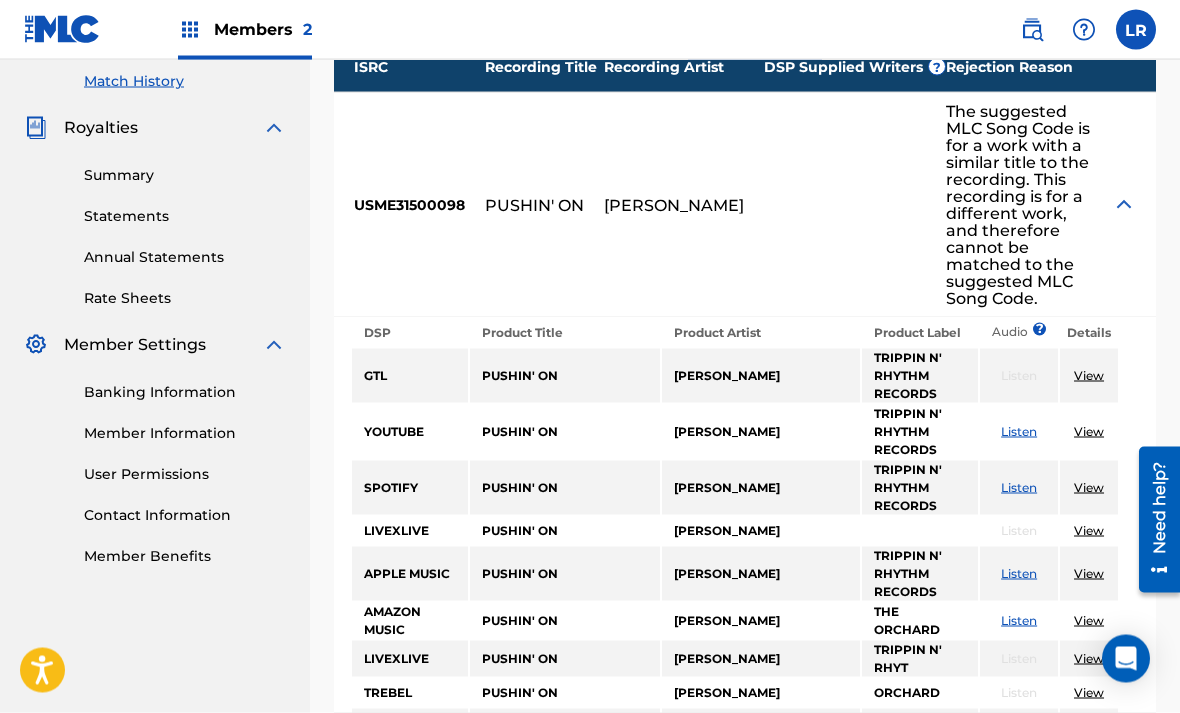scroll, scrollTop: 390, scrollLeft: 0, axis: vertical 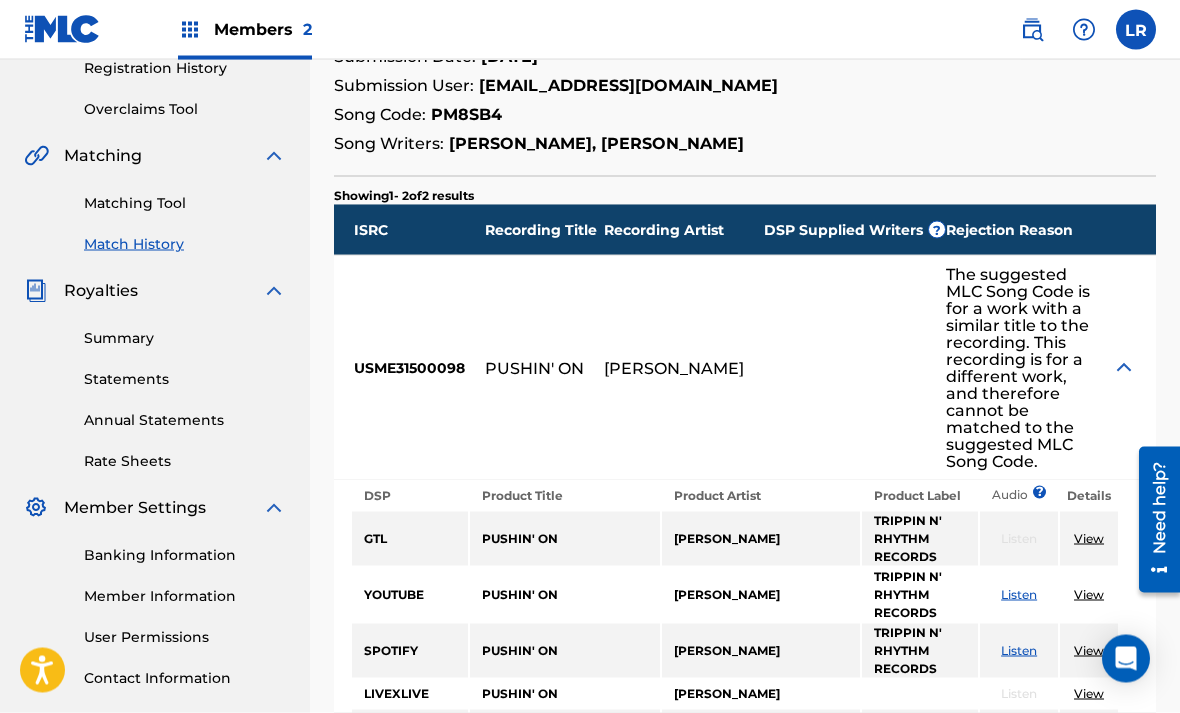 click at bounding box center (1124, 368) 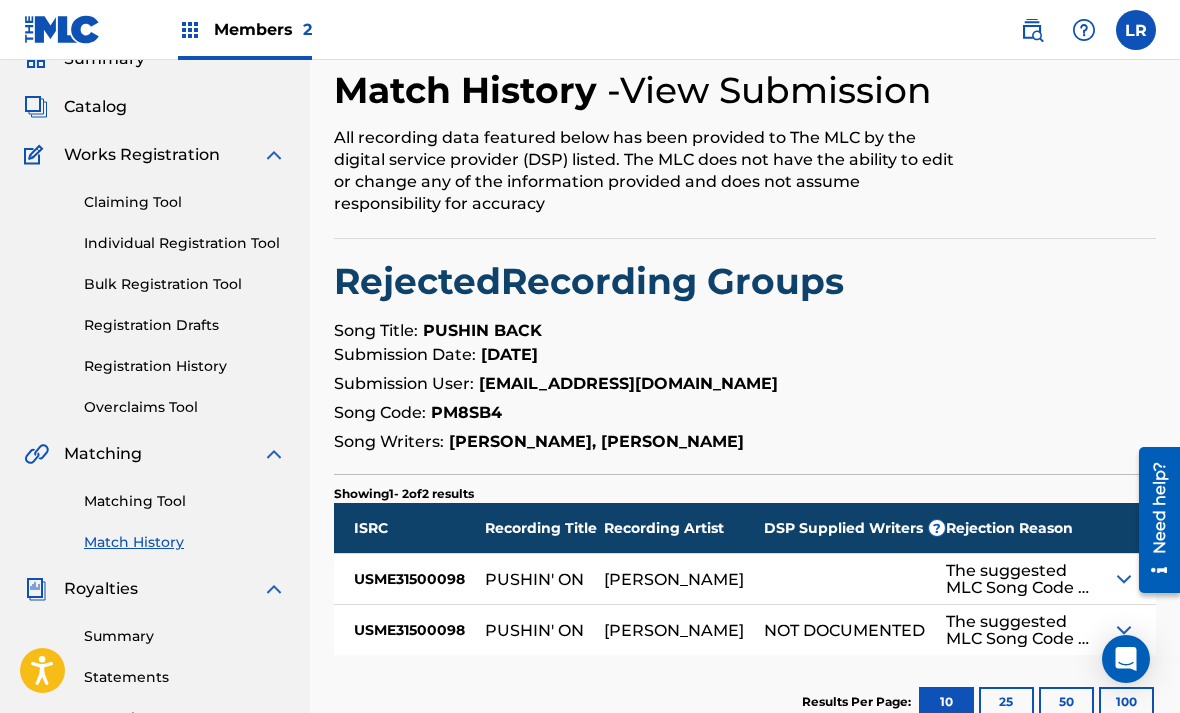 scroll, scrollTop: 0, scrollLeft: 0, axis: both 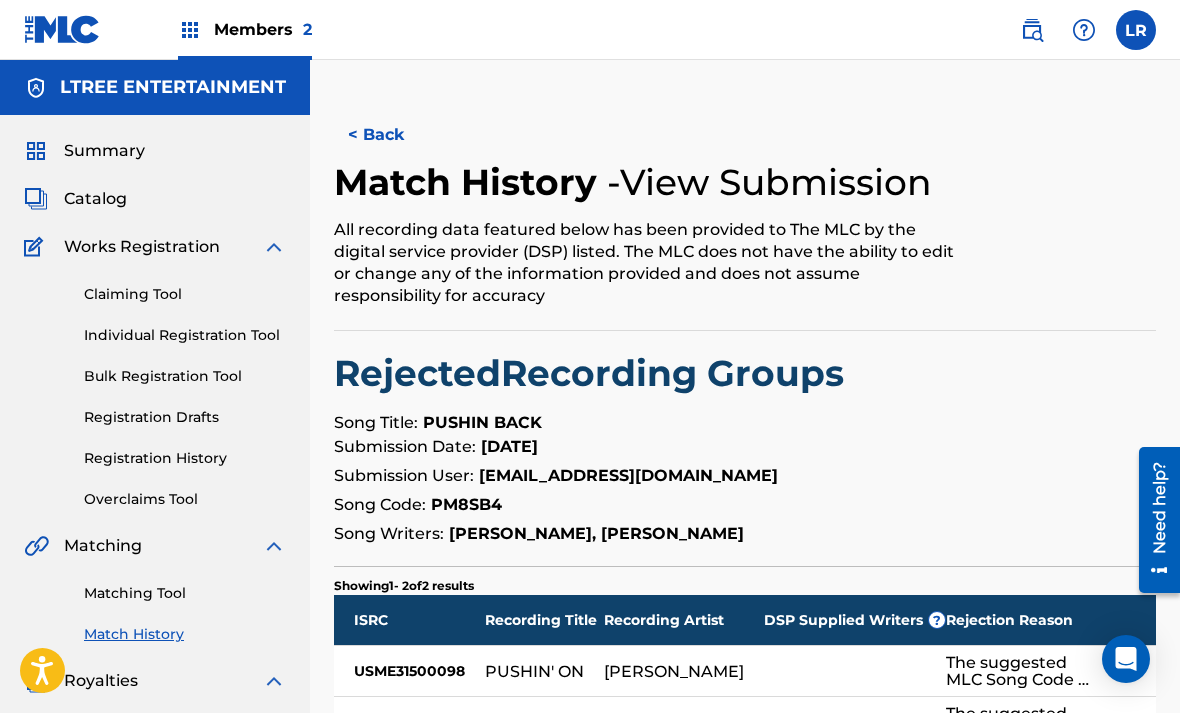 click on "Catalog" at bounding box center [95, 199] 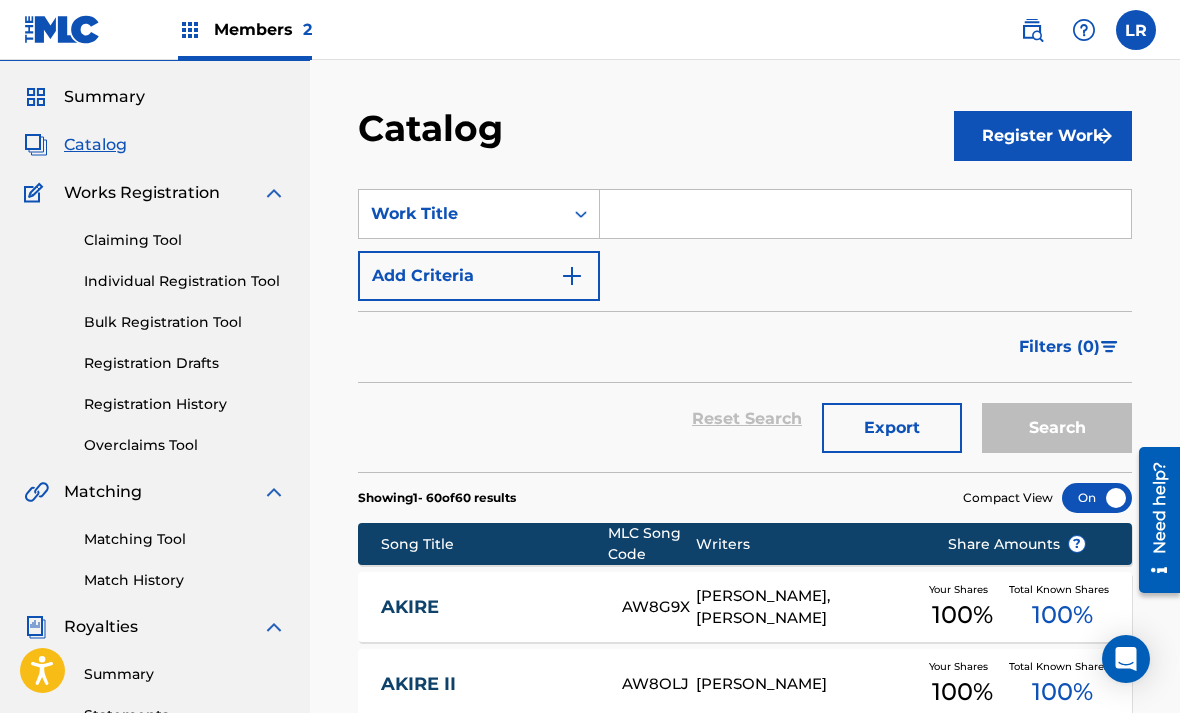 scroll, scrollTop: 56, scrollLeft: 0, axis: vertical 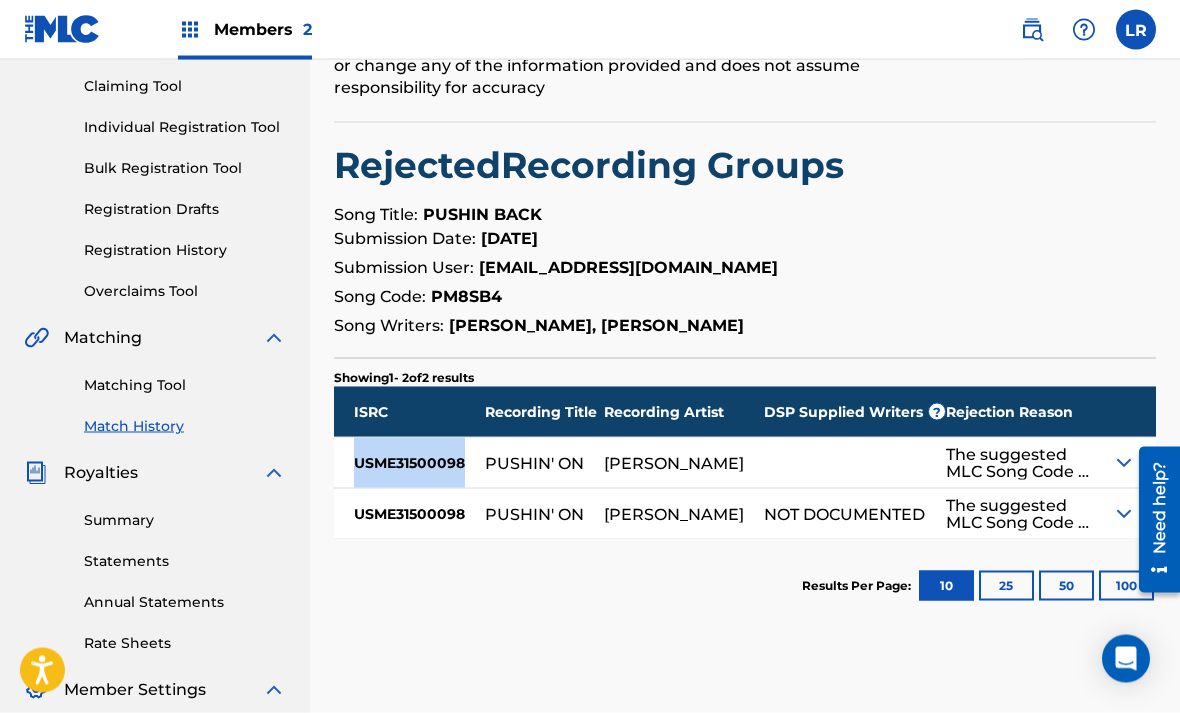 drag, startPoint x: 463, startPoint y: 461, endPoint x: 357, endPoint y: 465, distance: 106.07545 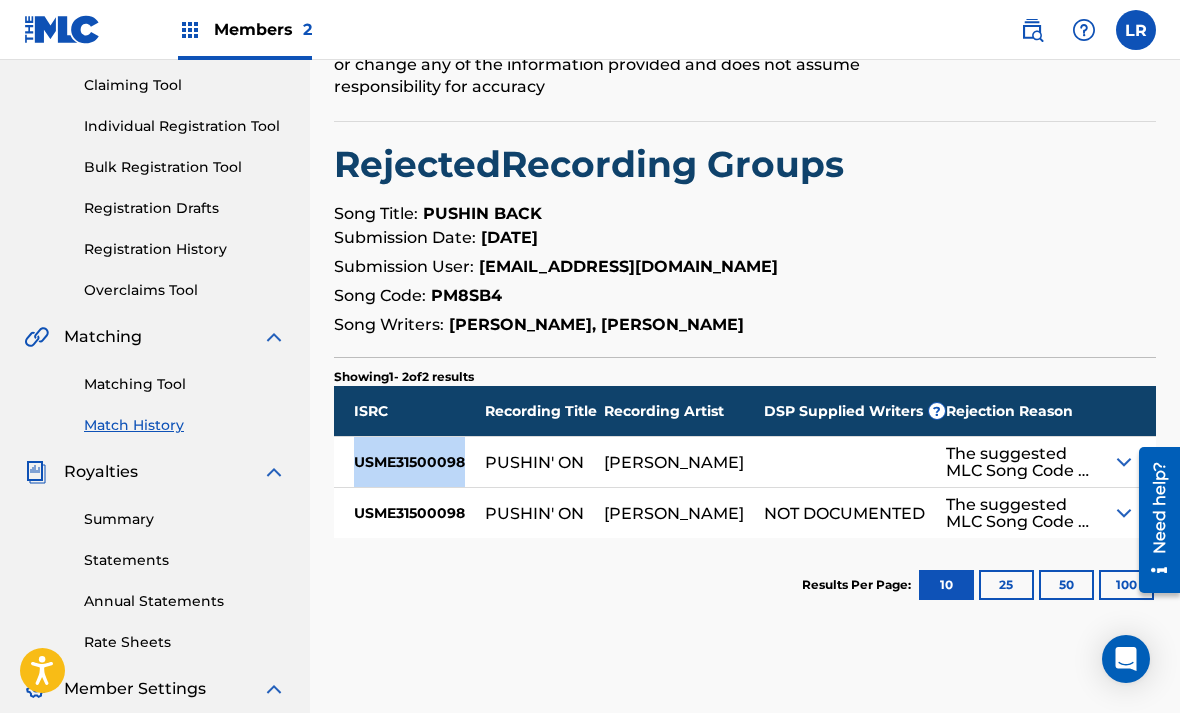 scroll, scrollTop: 159, scrollLeft: 0, axis: vertical 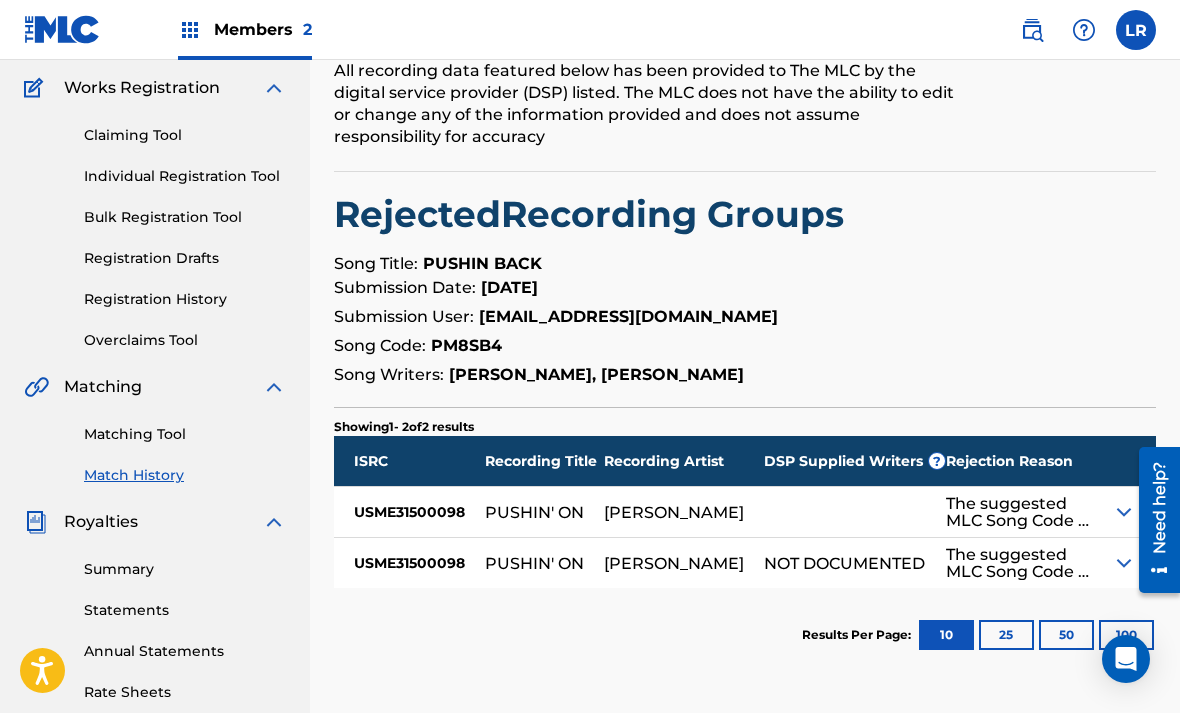 click on "Matching Tool Match History" at bounding box center [155, 442] 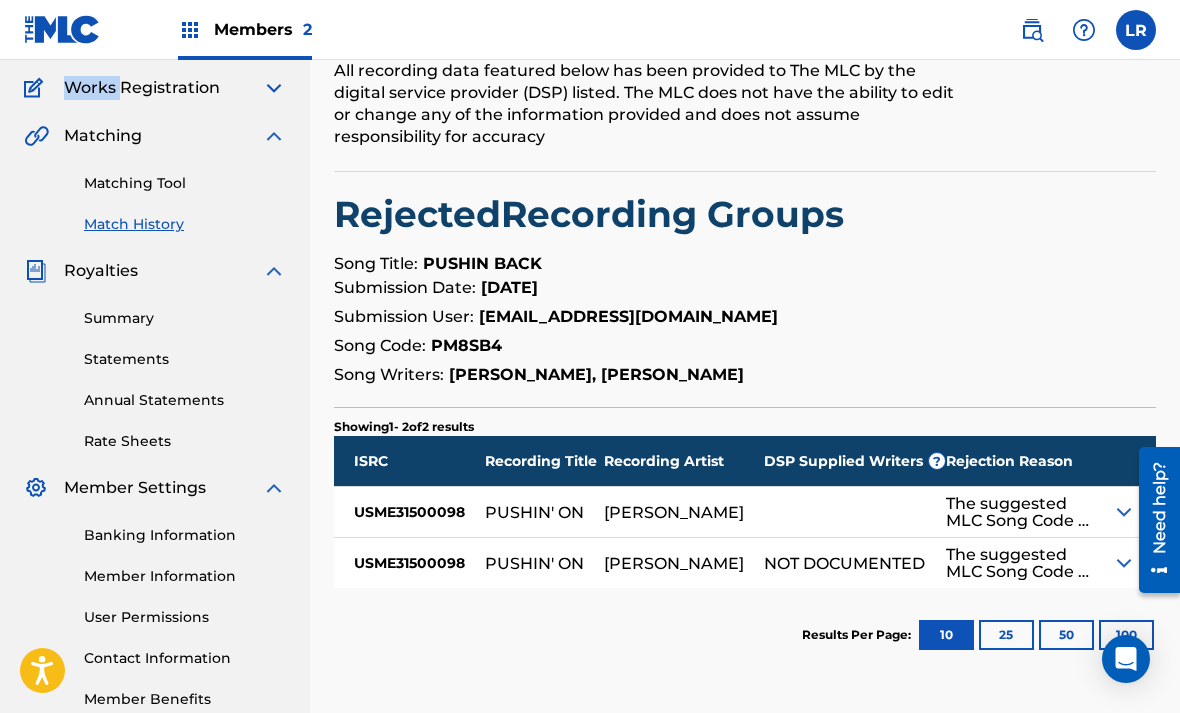 click at bounding box center (274, 88) 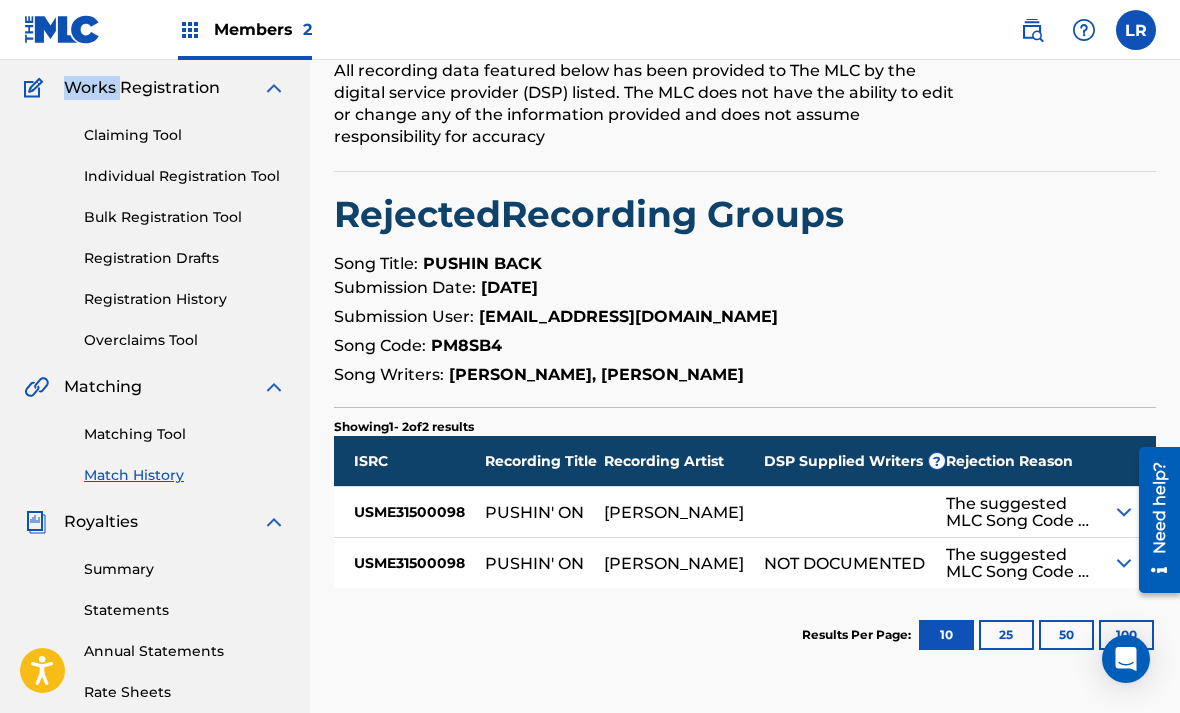 scroll, scrollTop: 0, scrollLeft: 0, axis: both 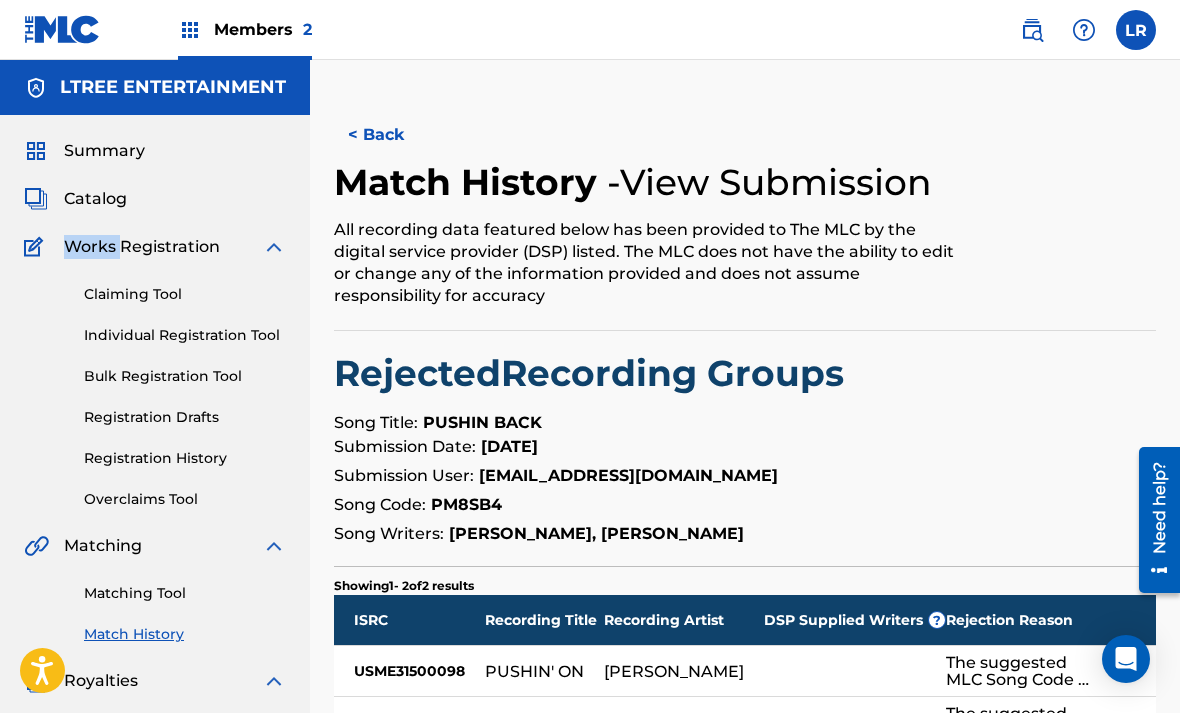 click on "Catalog" at bounding box center [95, 199] 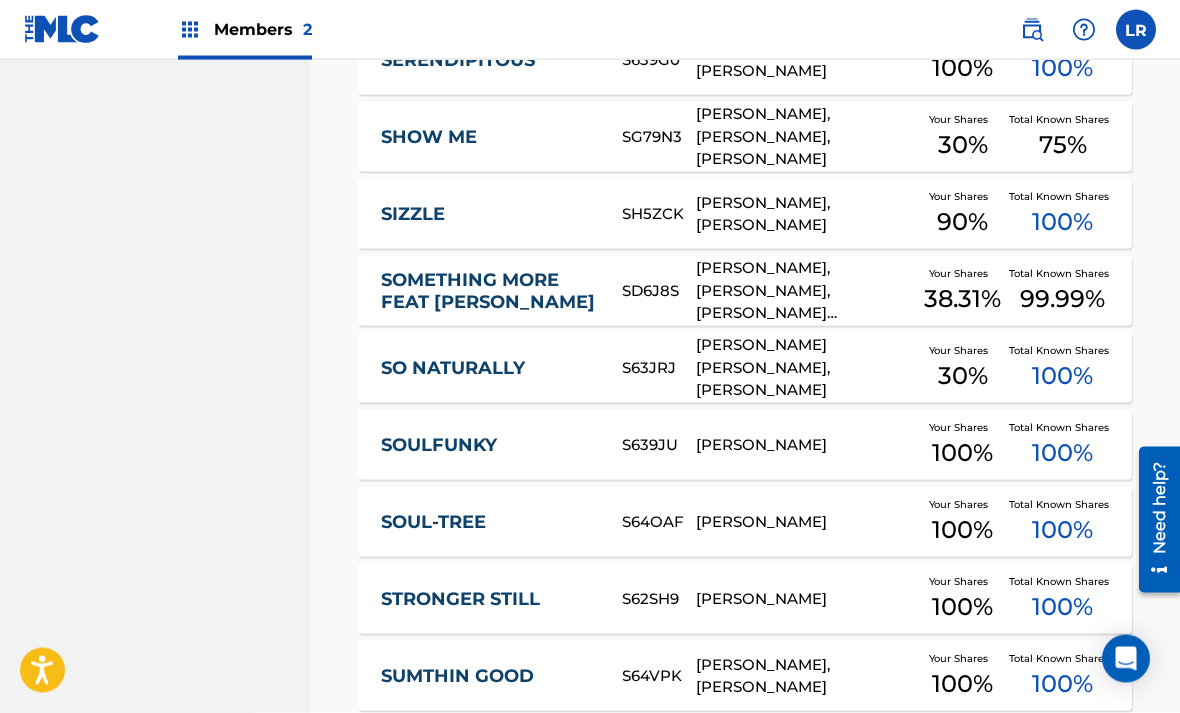 scroll, scrollTop: 3601, scrollLeft: 0, axis: vertical 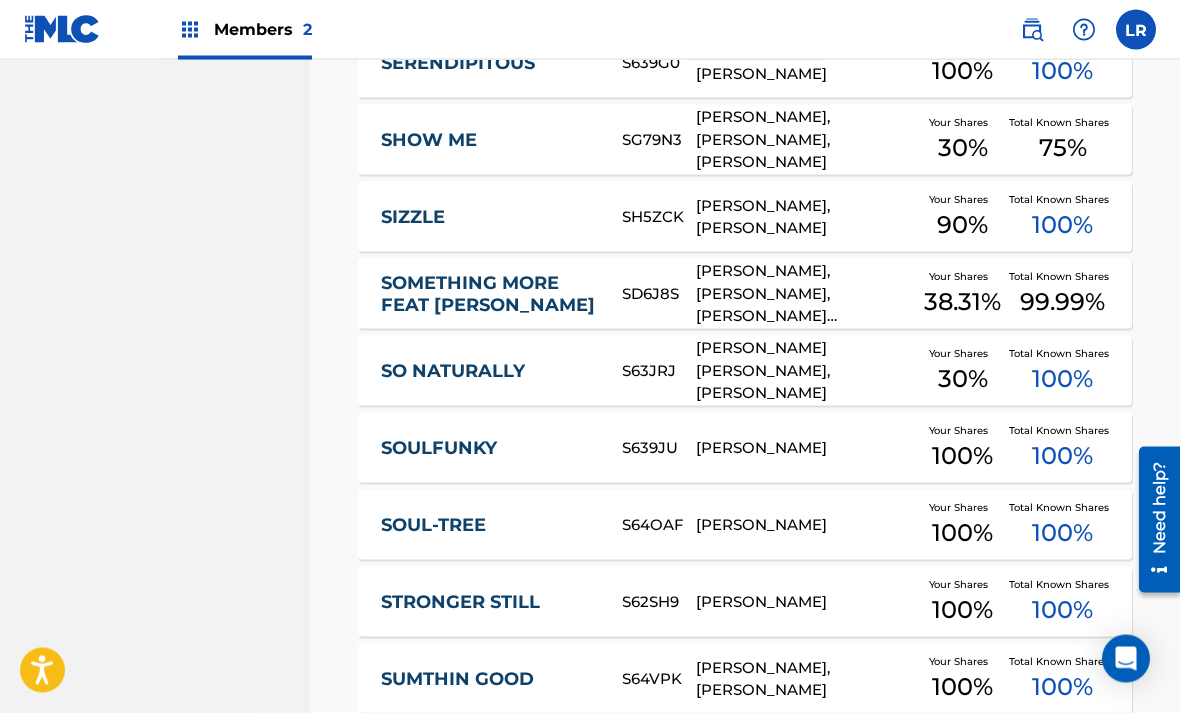 click on "SO NATURALLY" at bounding box center [488, 371] 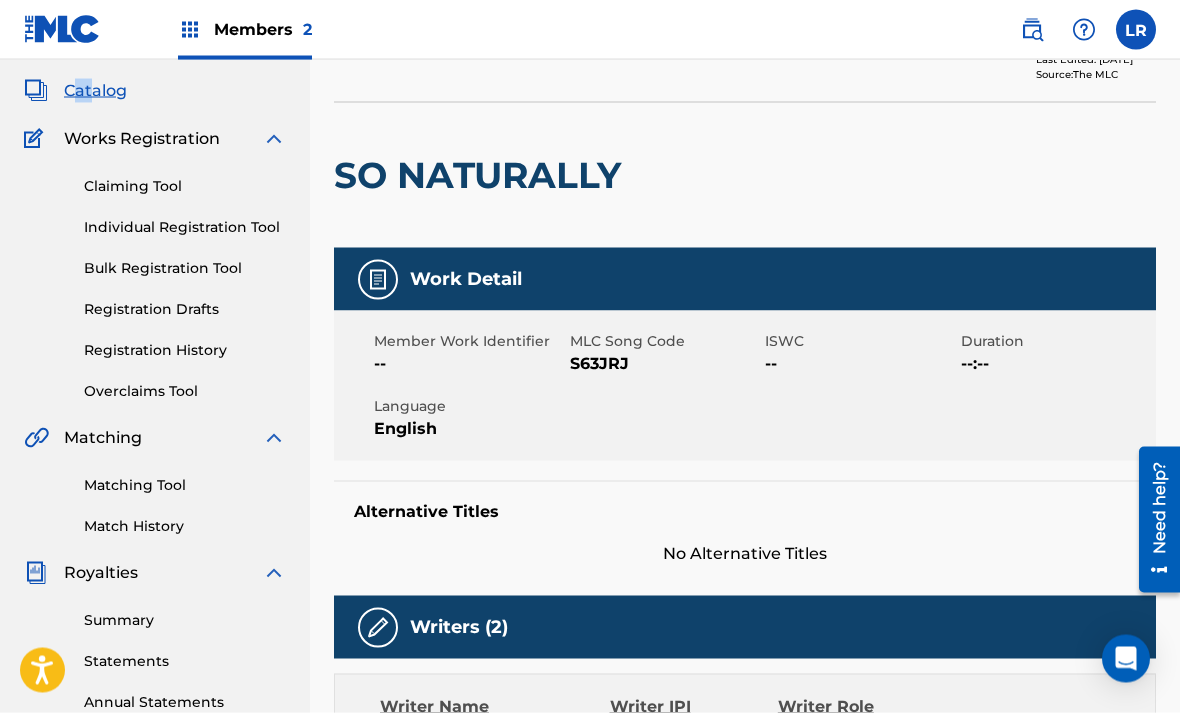 scroll, scrollTop: 150, scrollLeft: 0, axis: vertical 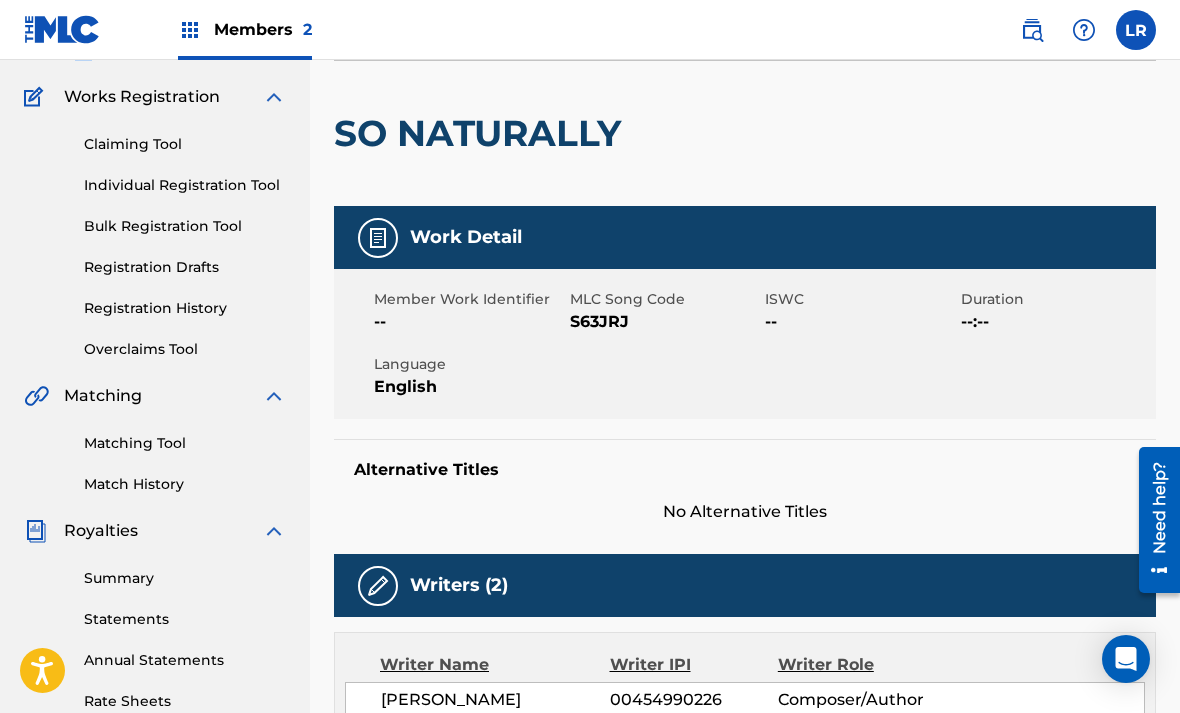 click on "Matching Tool" at bounding box center [185, 443] 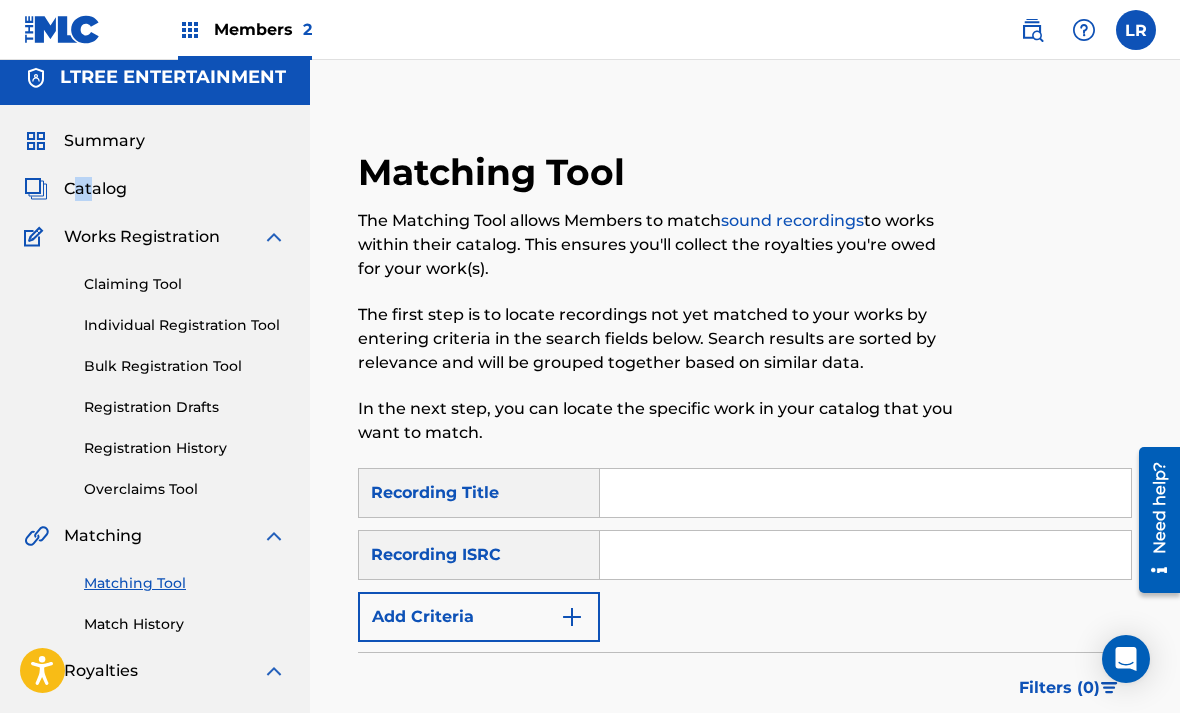 scroll, scrollTop: 7, scrollLeft: 0, axis: vertical 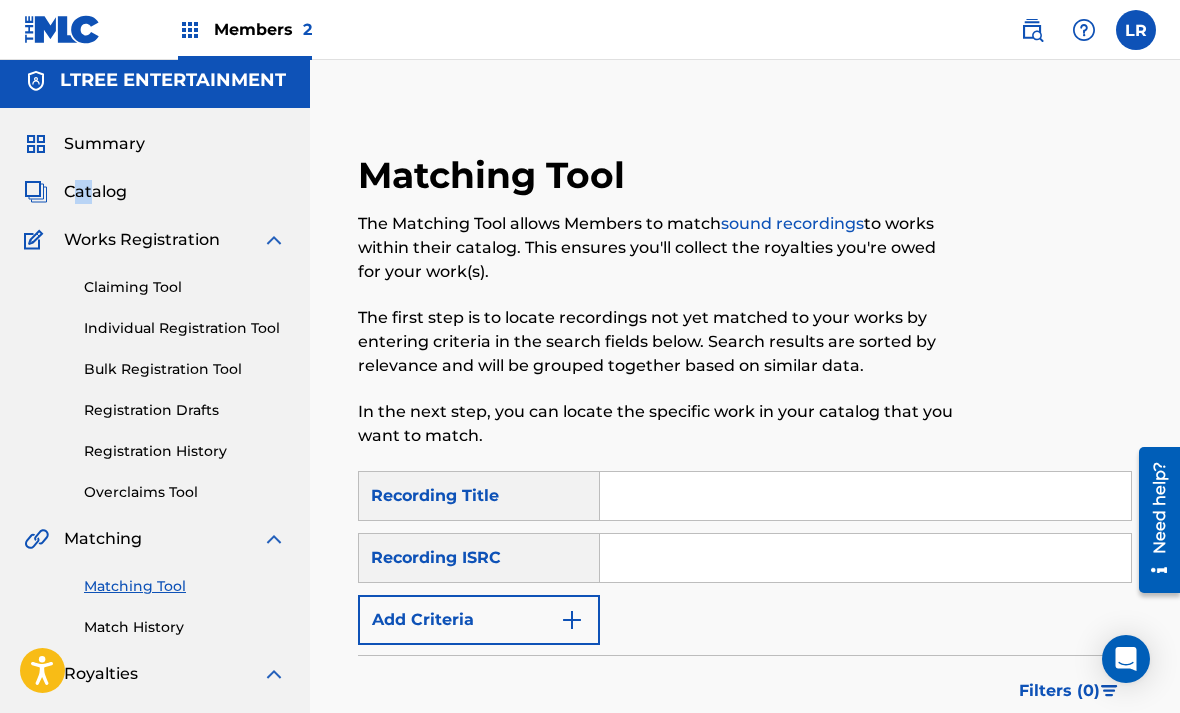 click at bounding box center [572, 620] 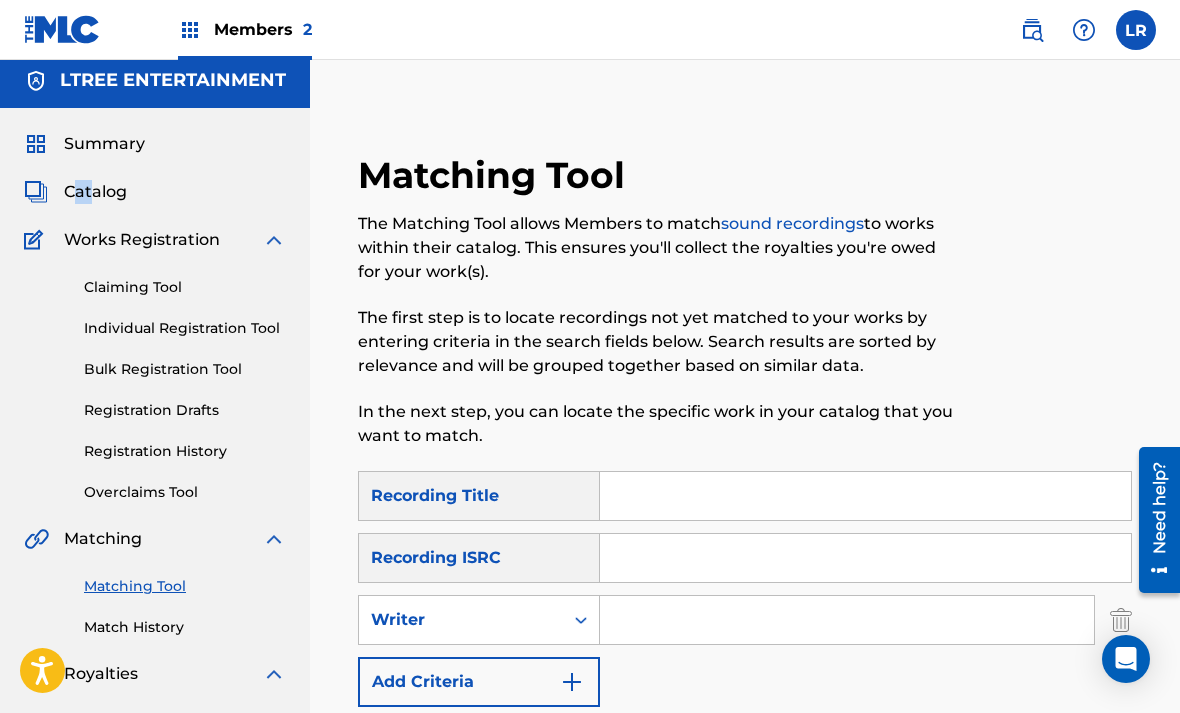 click at bounding box center [847, 620] 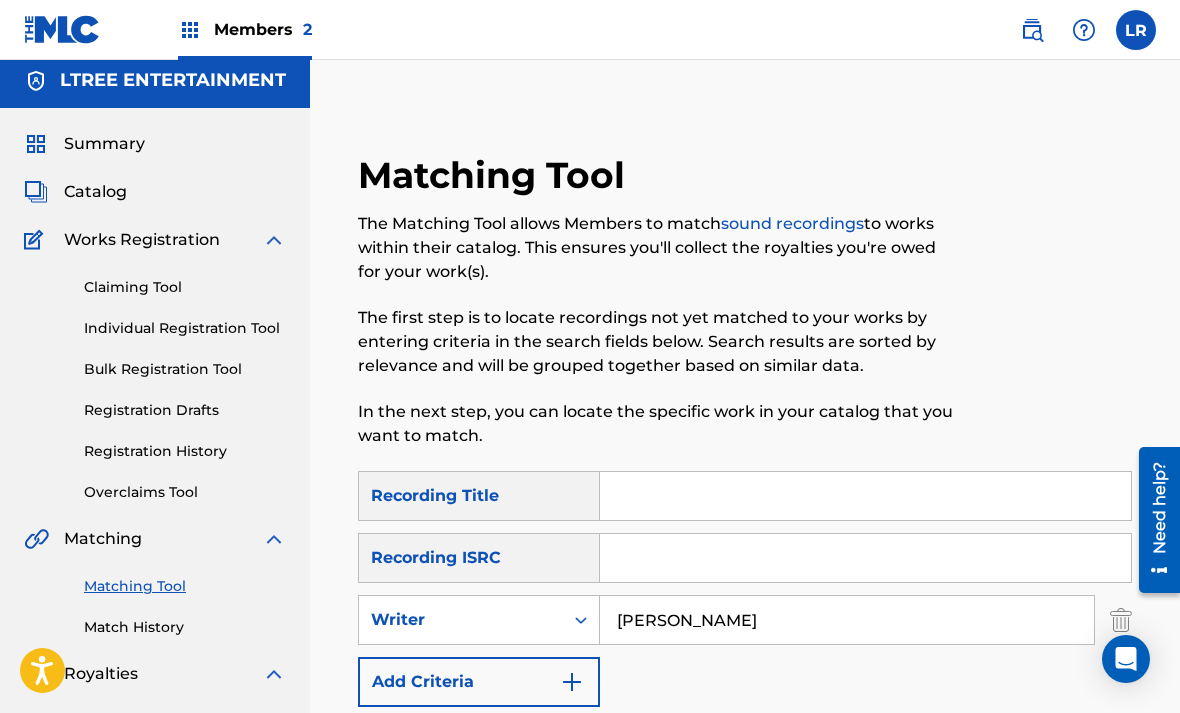 type on "[PERSON_NAME]" 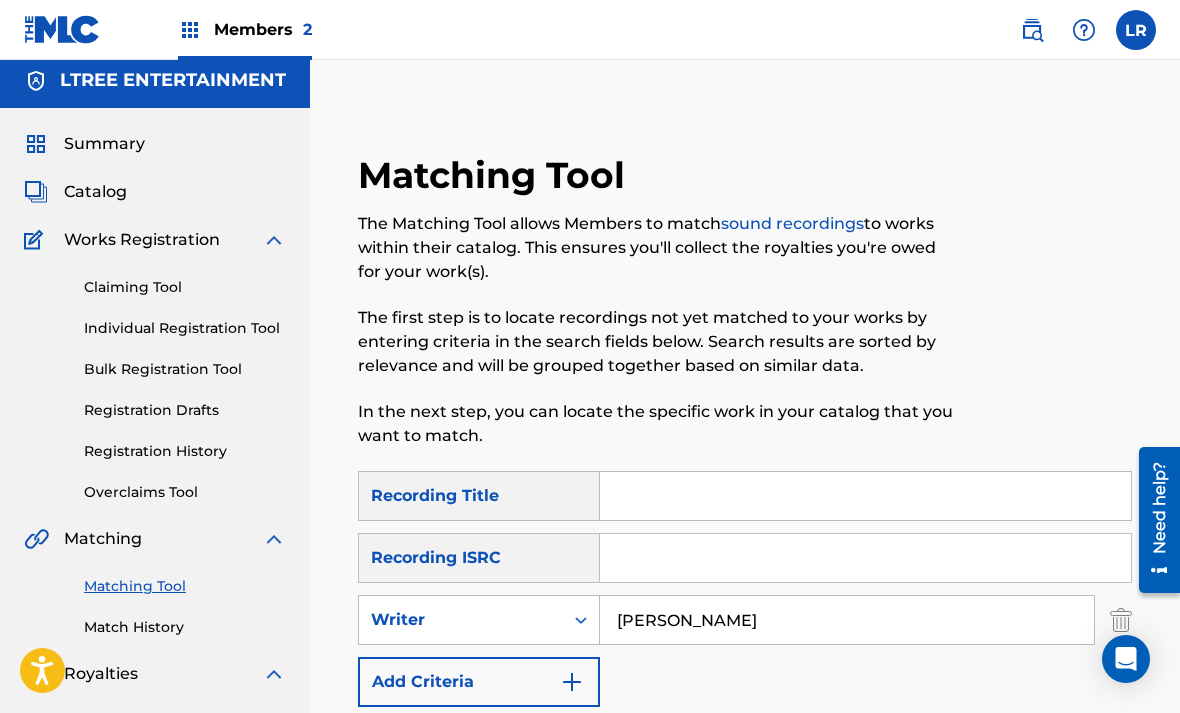 click on "[PERSON_NAME]" at bounding box center [847, 620] 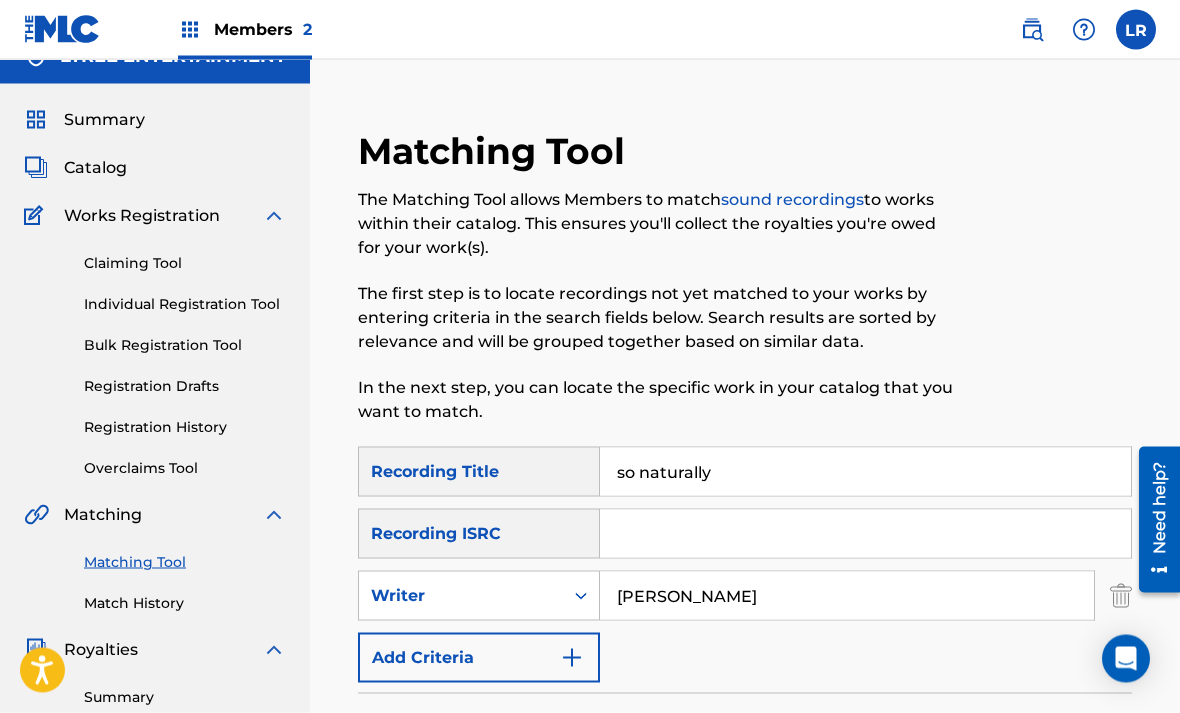 scroll, scrollTop: 82, scrollLeft: 0, axis: vertical 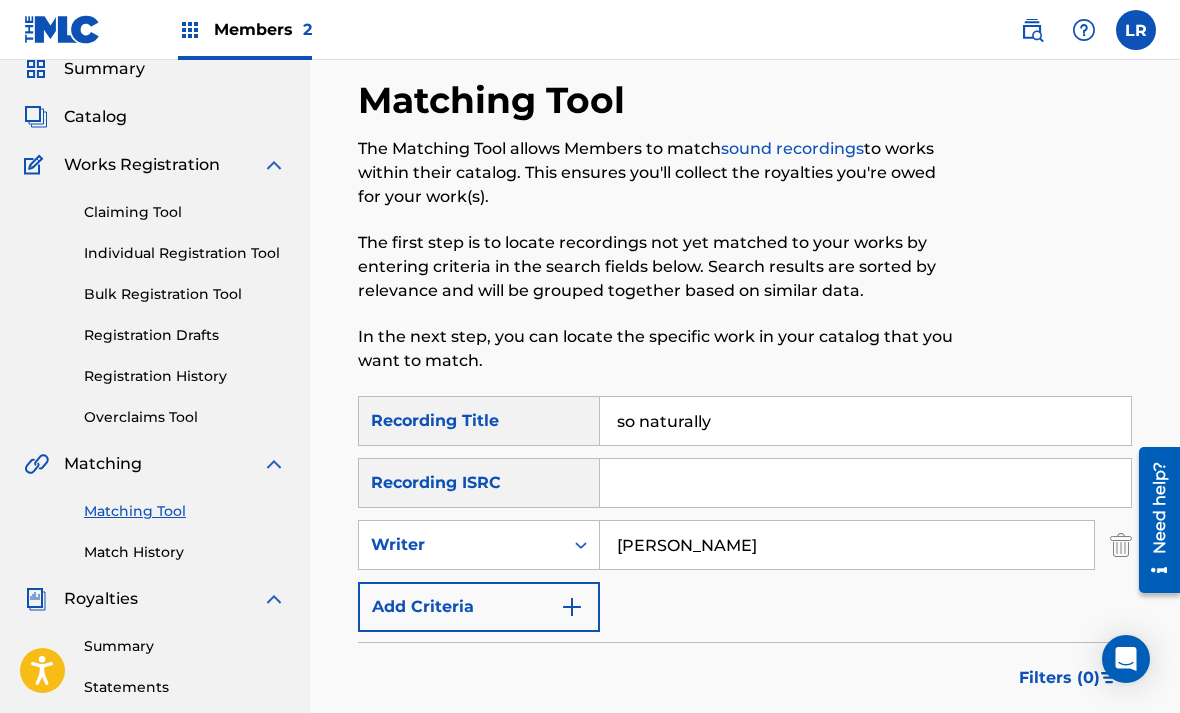 type on "so naturally" 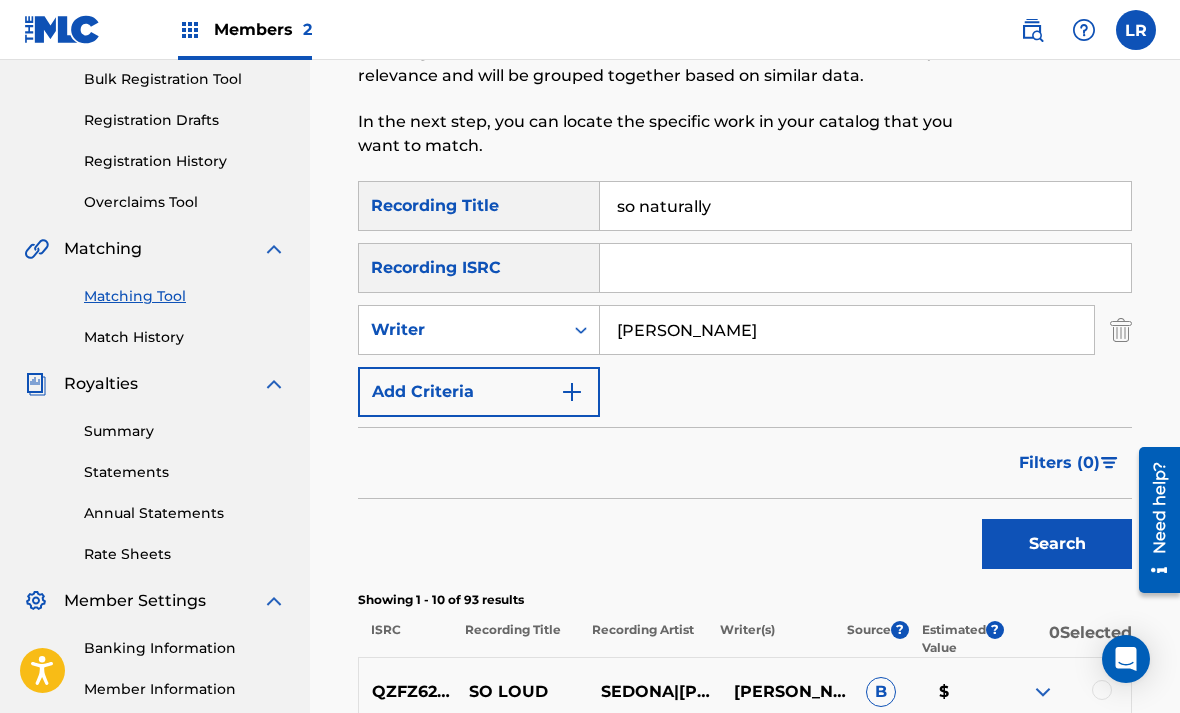 scroll, scrollTop: 0, scrollLeft: 0, axis: both 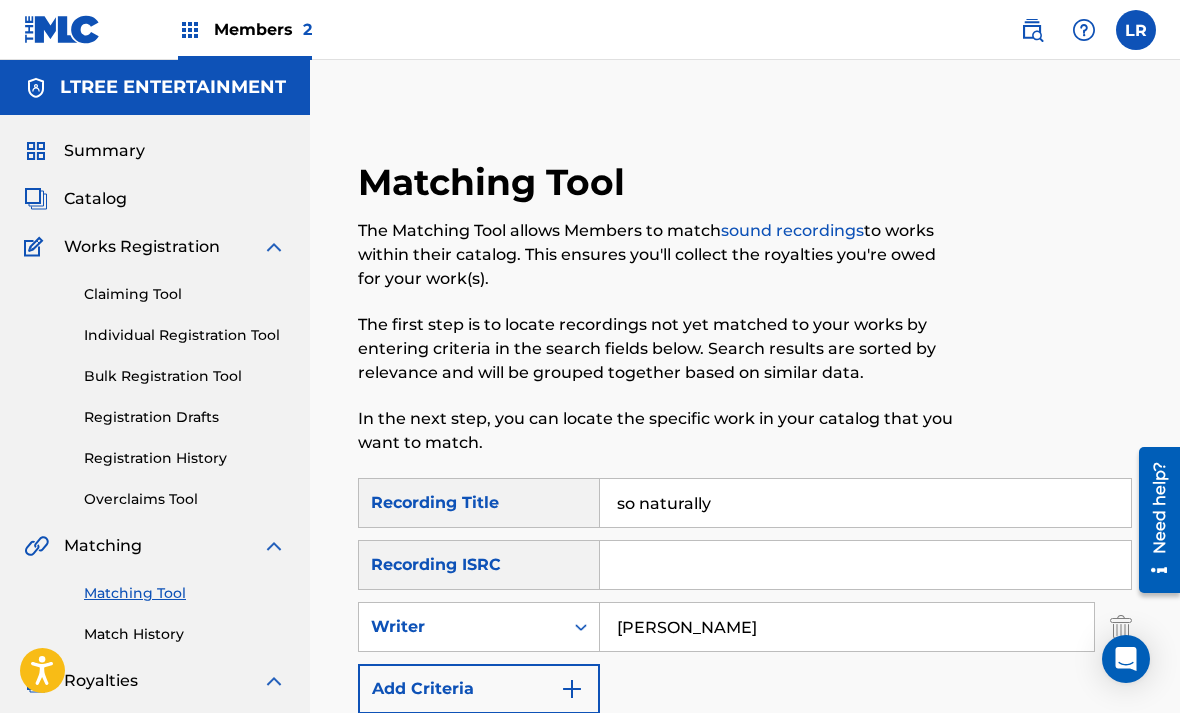 click on "[PERSON_NAME]" at bounding box center [847, 627] 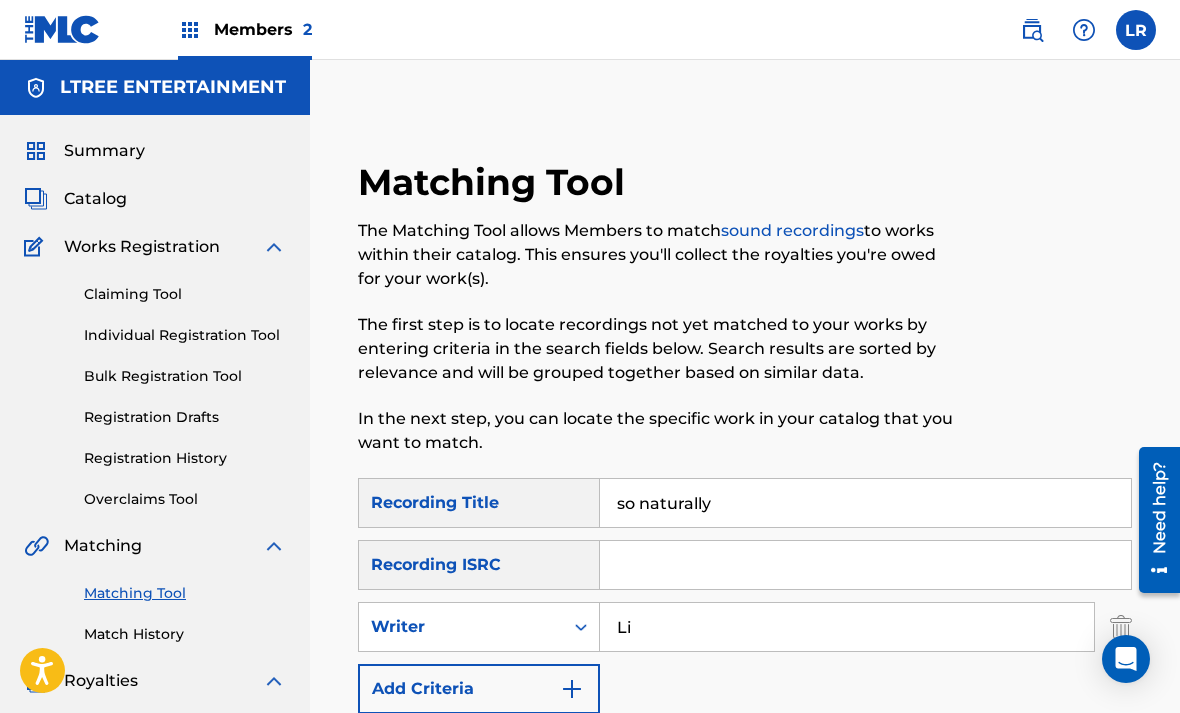 type on "L" 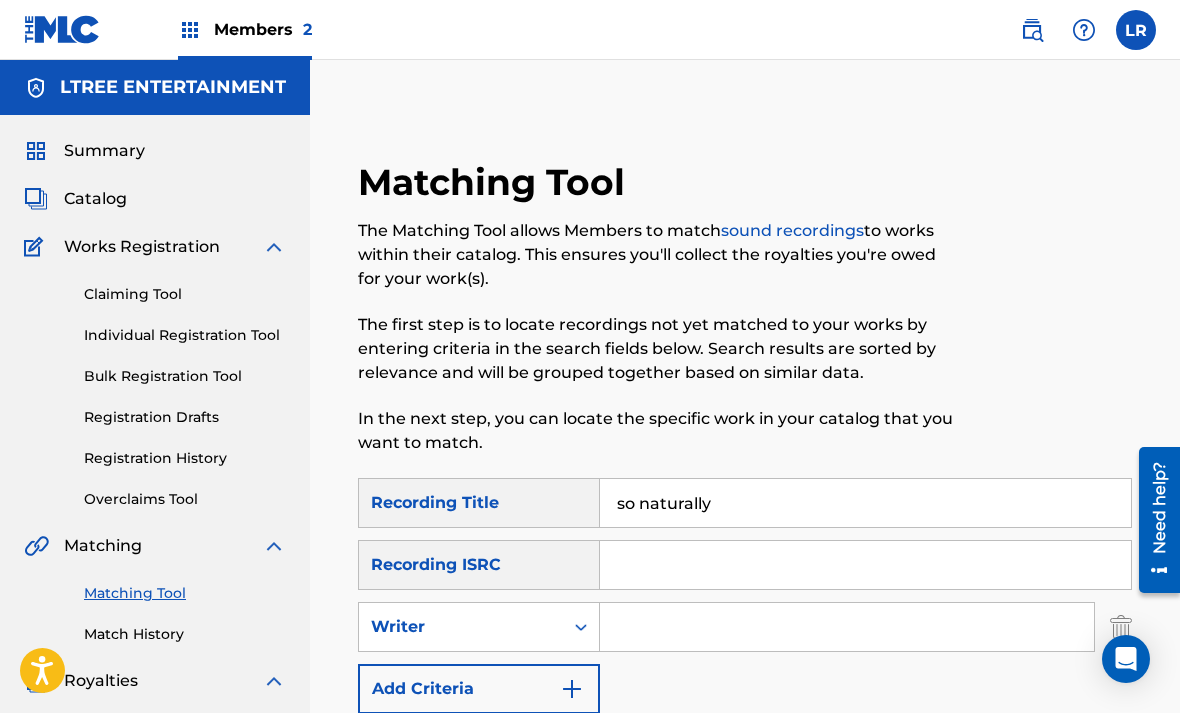 type 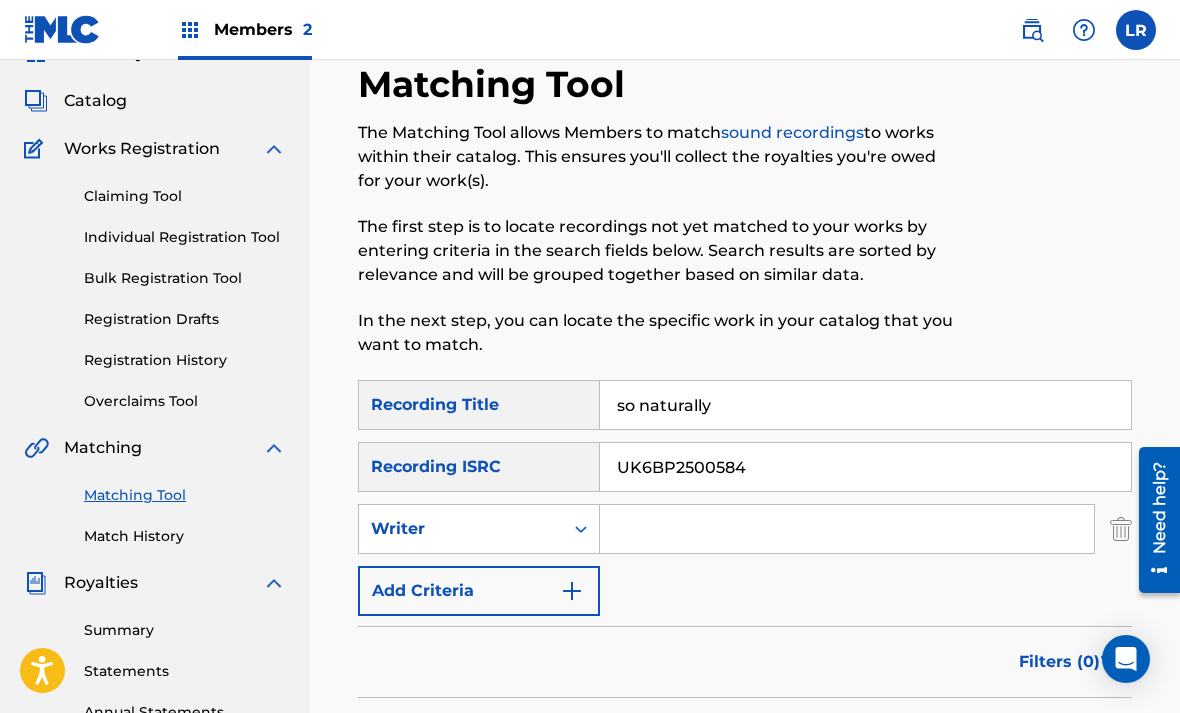 scroll, scrollTop: 89, scrollLeft: 0, axis: vertical 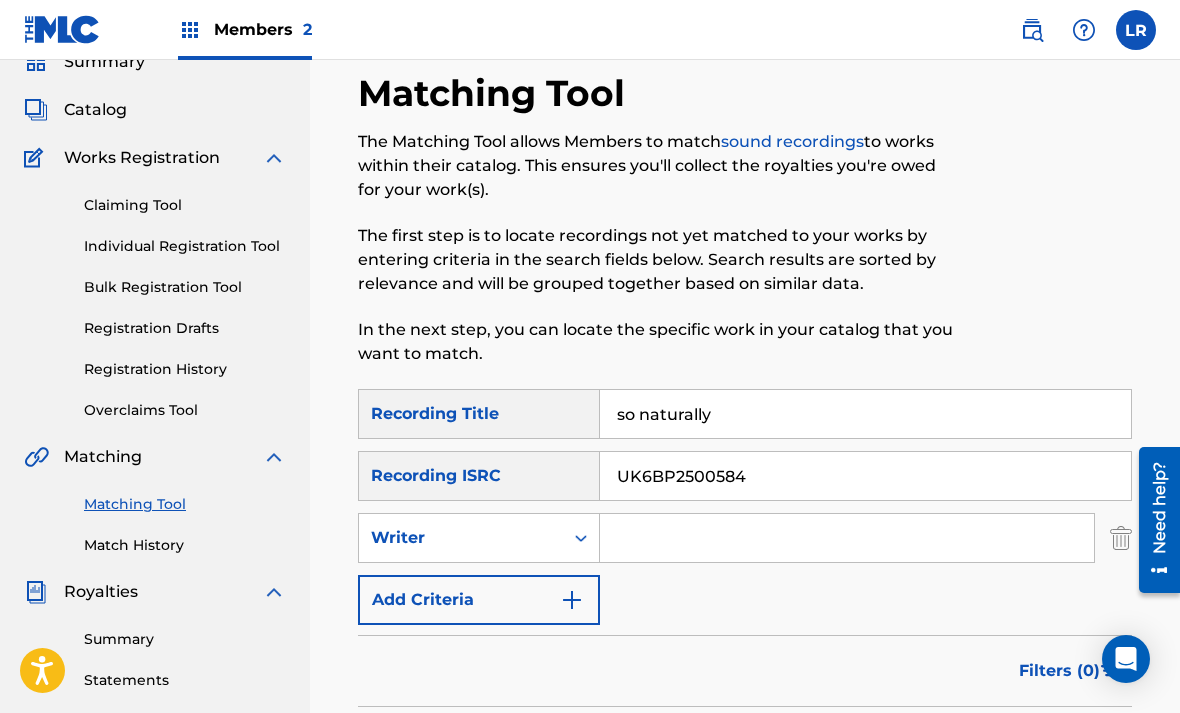 type on "UK6BP2500584" 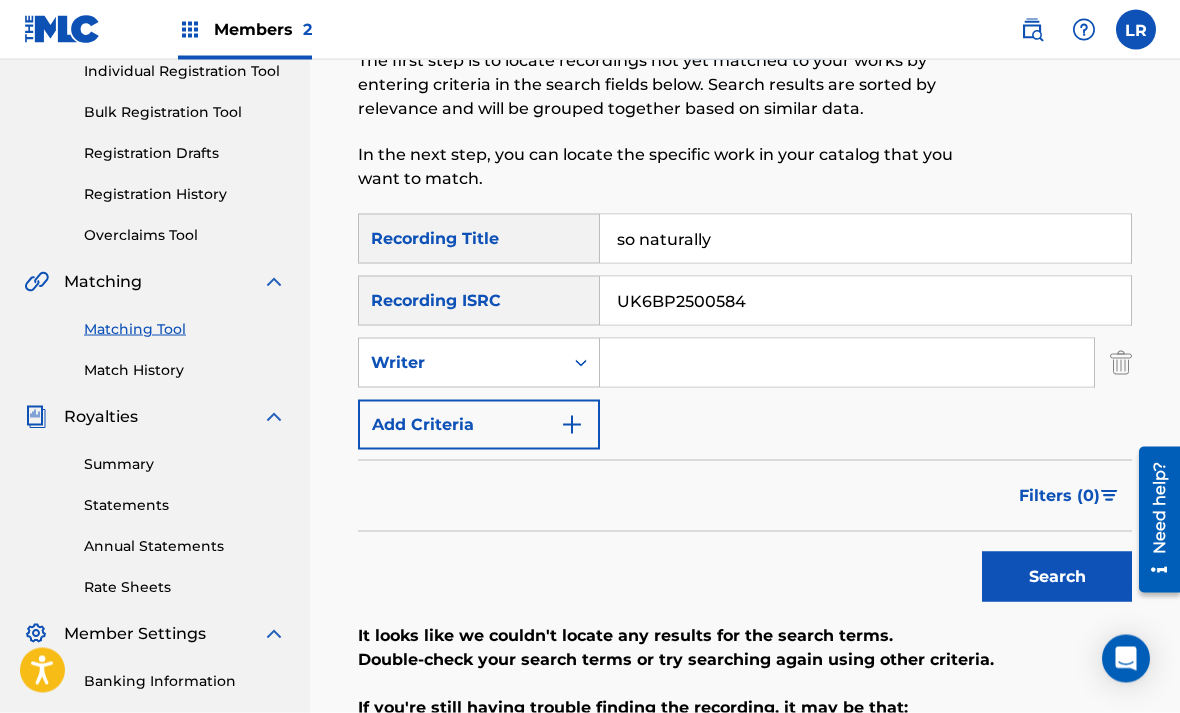 scroll, scrollTop: 152, scrollLeft: 0, axis: vertical 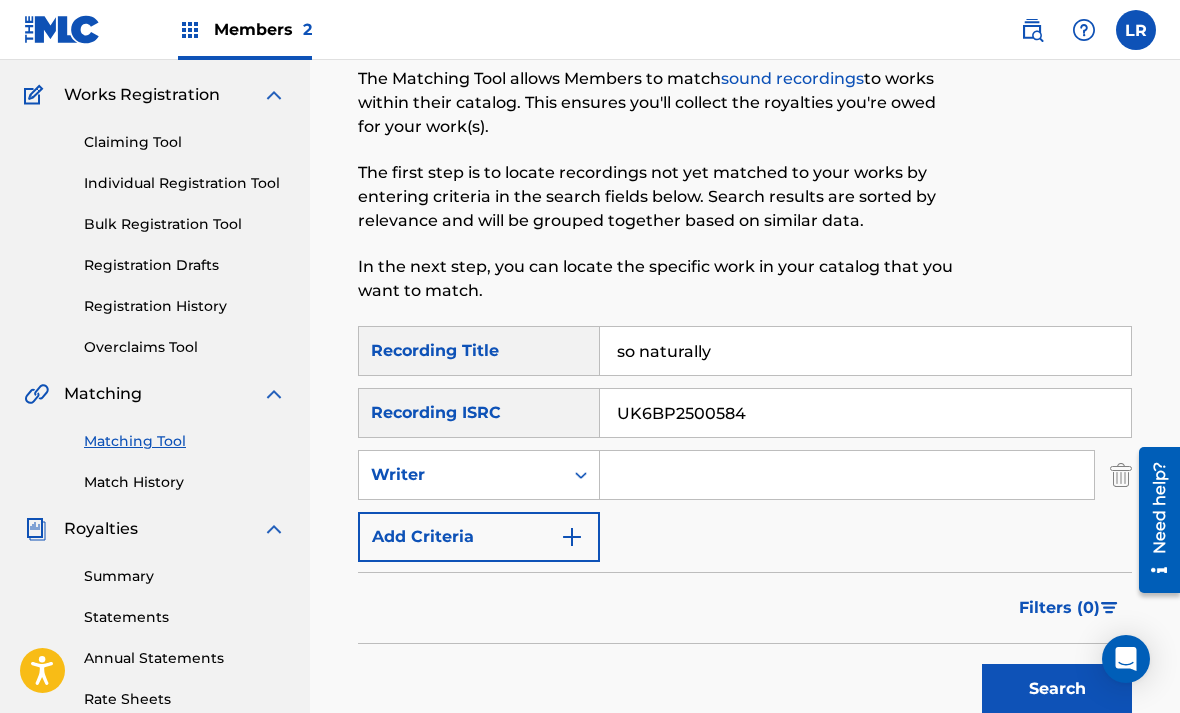 click on "so naturally" at bounding box center (865, 351) 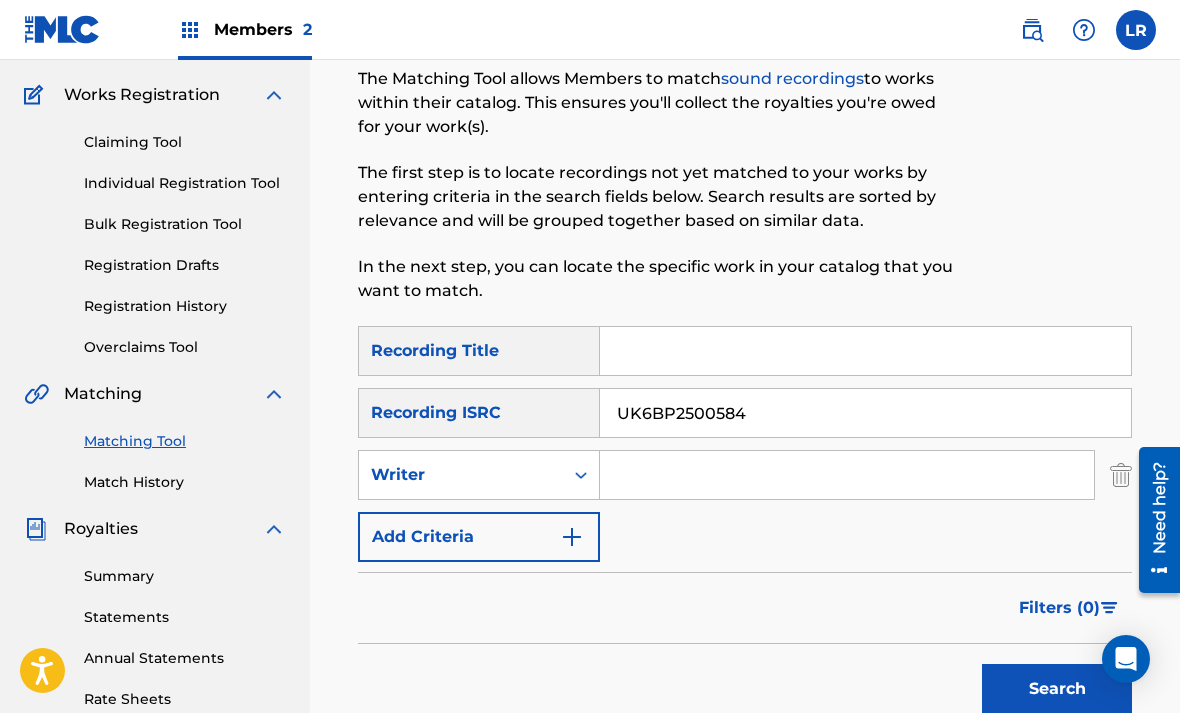 type 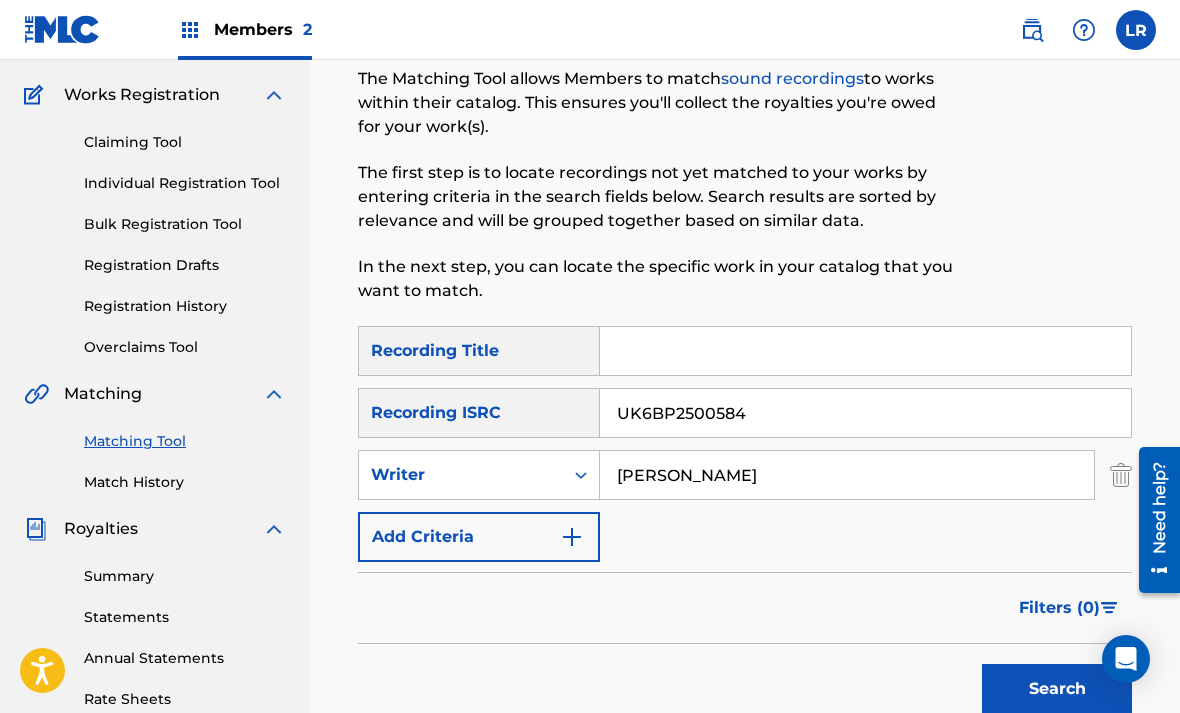 type on "[PERSON_NAME]" 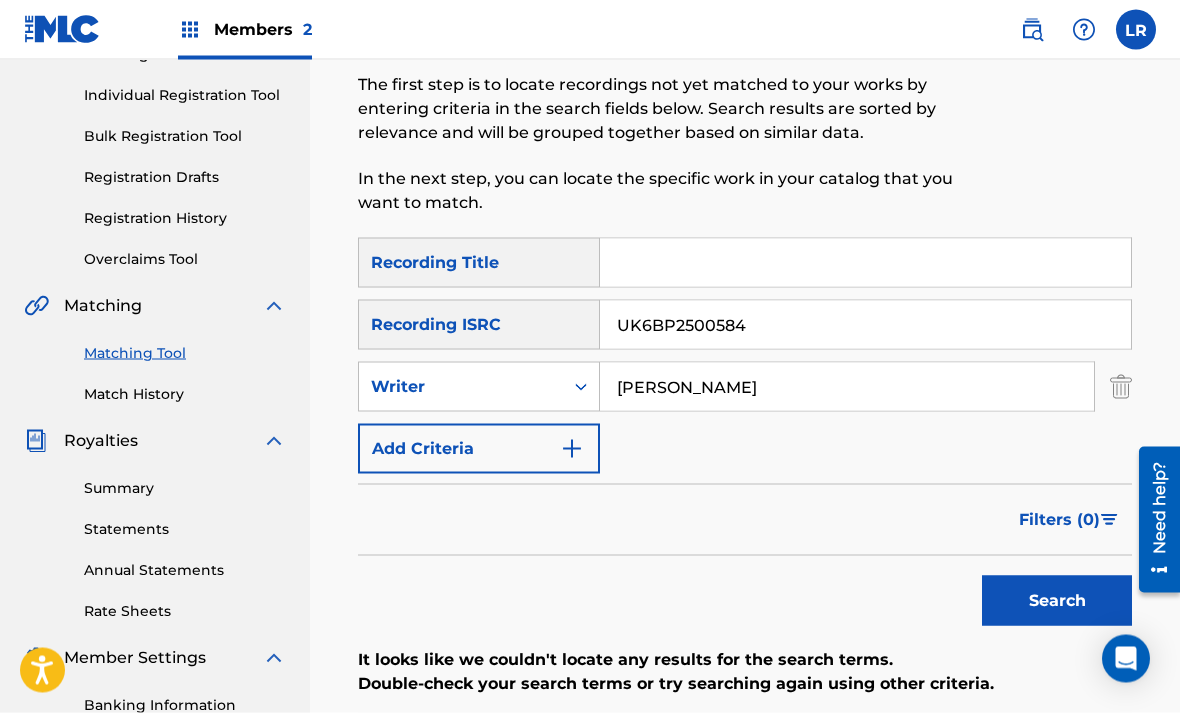 scroll, scrollTop: 237, scrollLeft: 0, axis: vertical 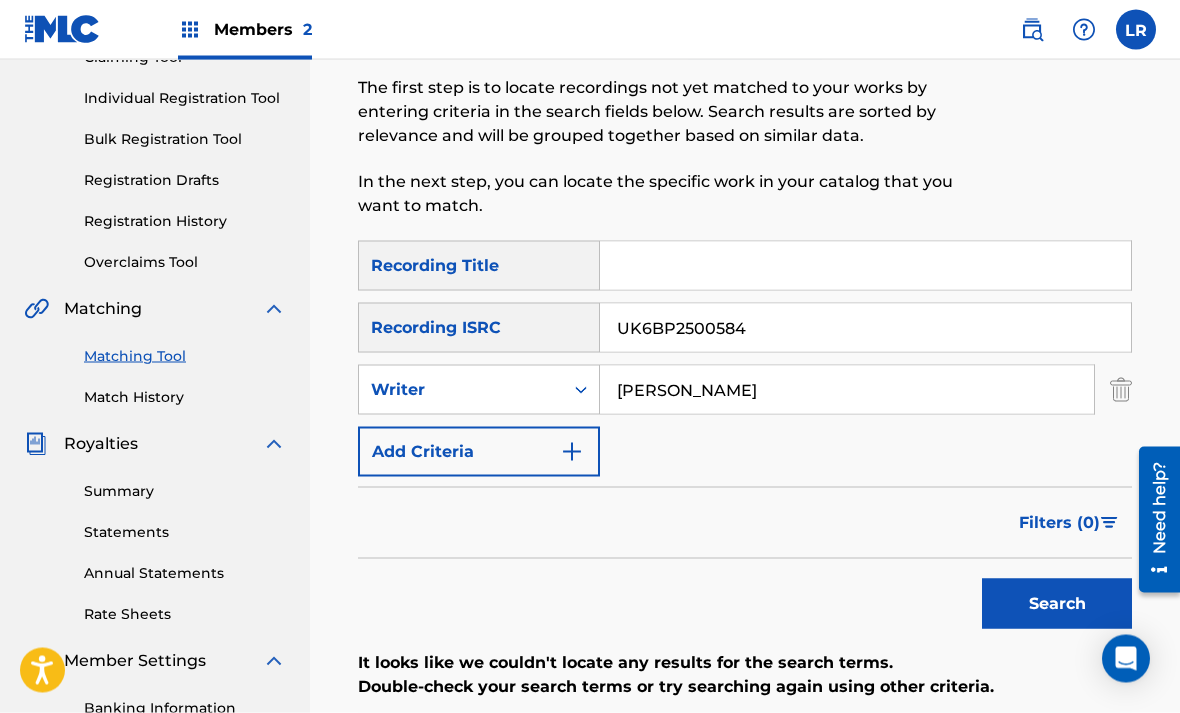 drag, startPoint x: 765, startPoint y: 322, endPoint x: 501, endPoint y: 322, distance: 264 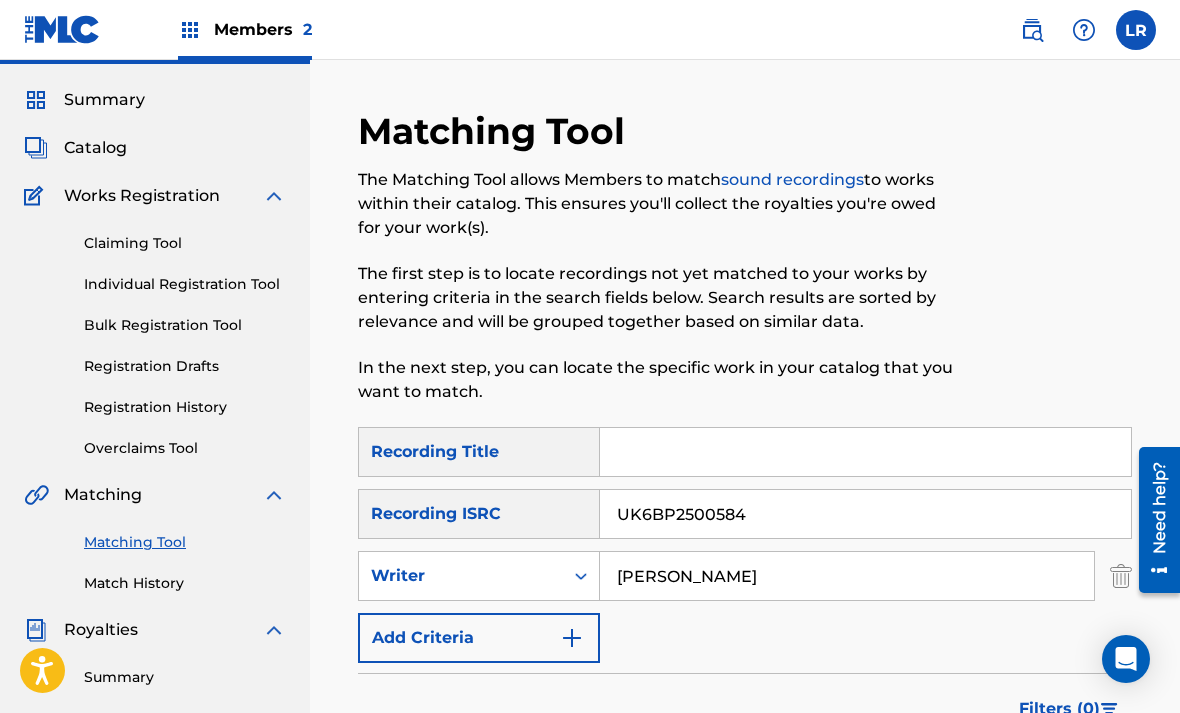 scroll, scrollTop: 50, scrollLeft: 0, axis: vertical 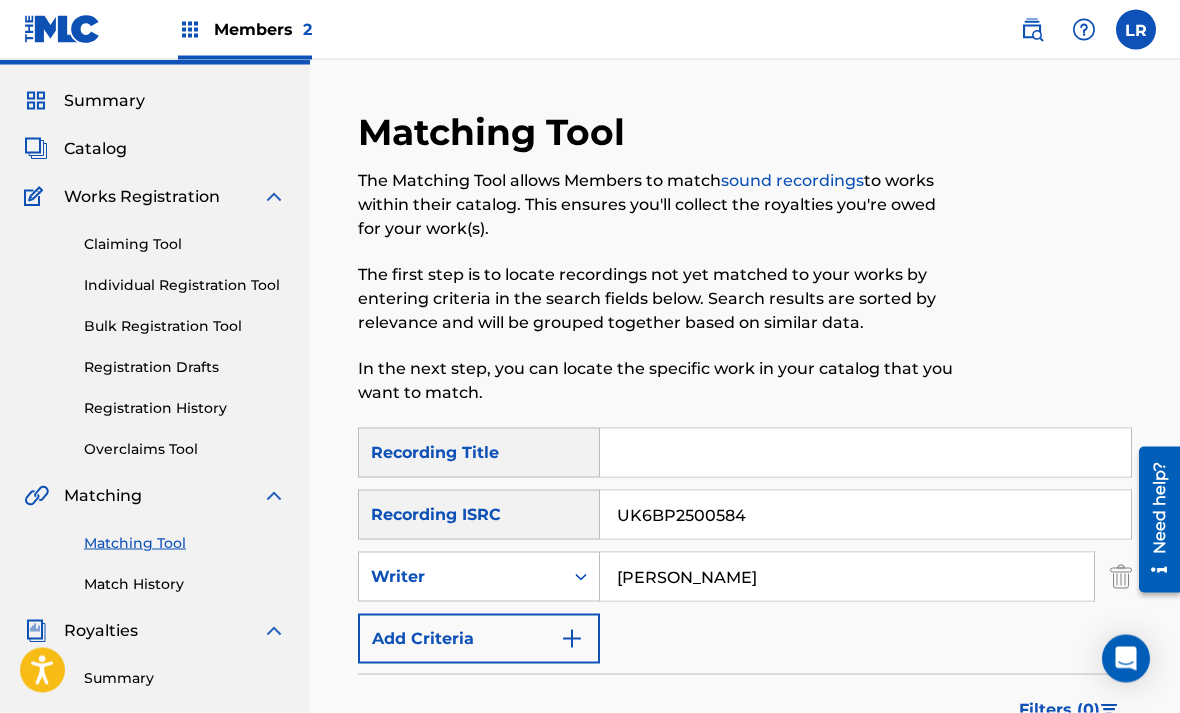 click on "Catalog" at bounding box center (95, 149) 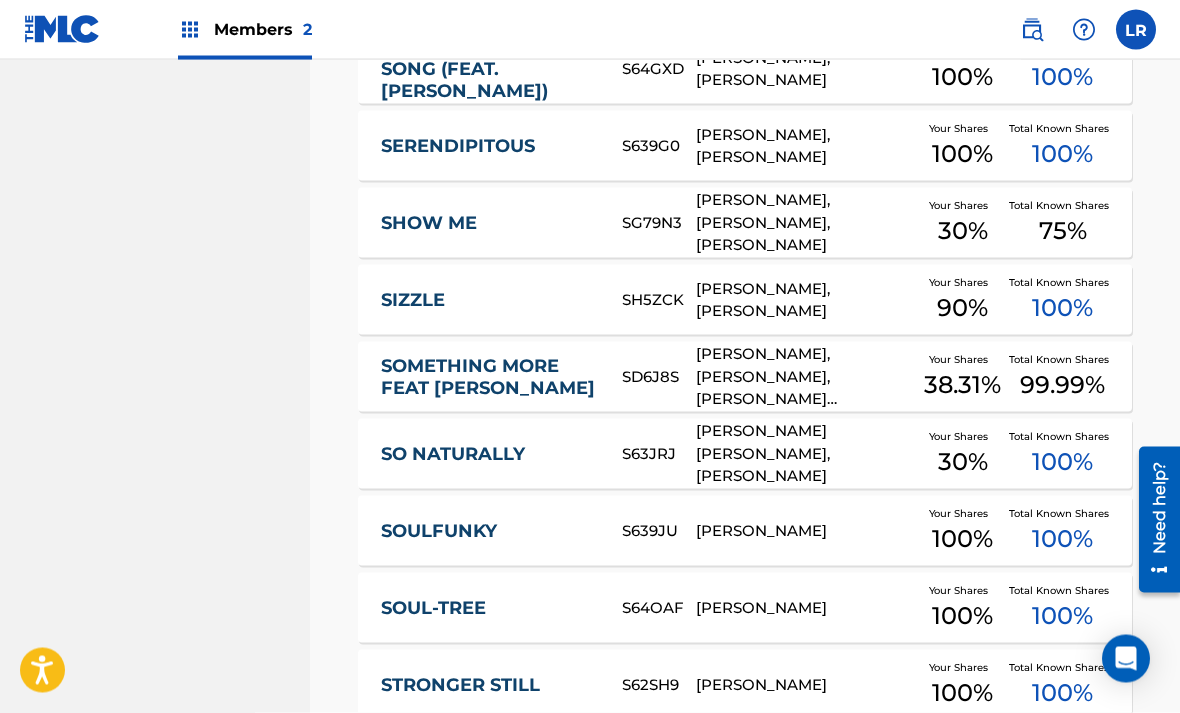 scroll, scrollTop: 3331, scrollLeft: 0, axis: vertical 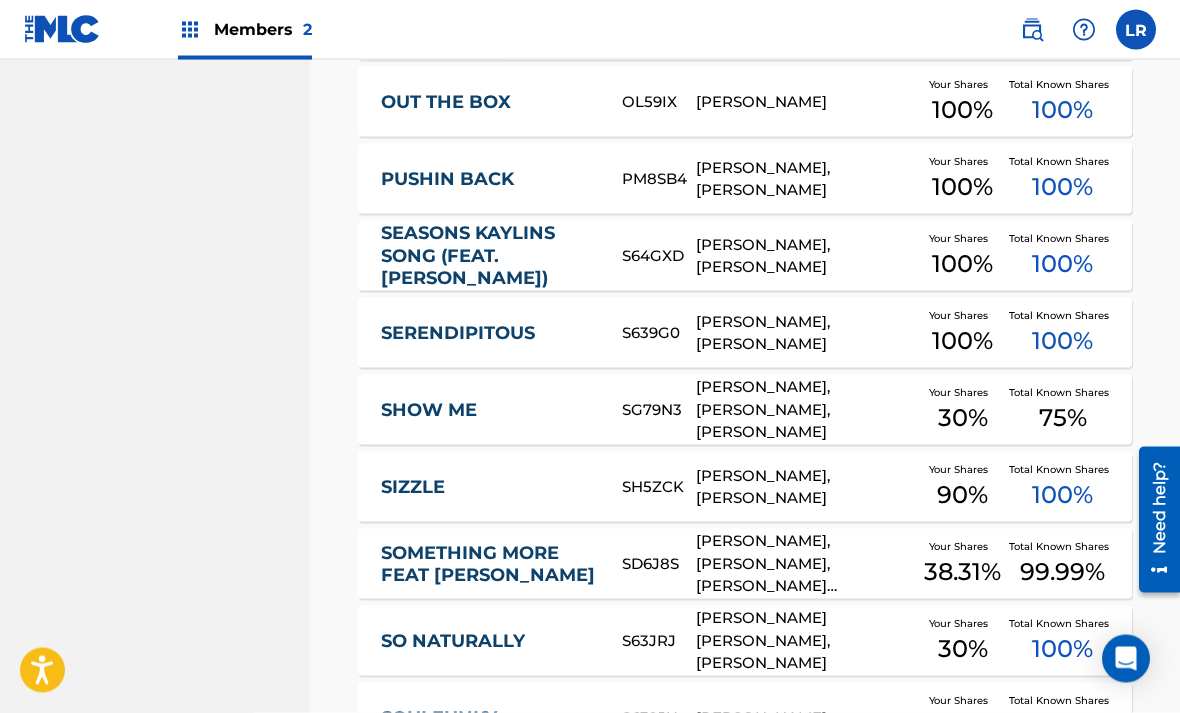 click on "SO NATURALLY" at bounding box center (488, 641) 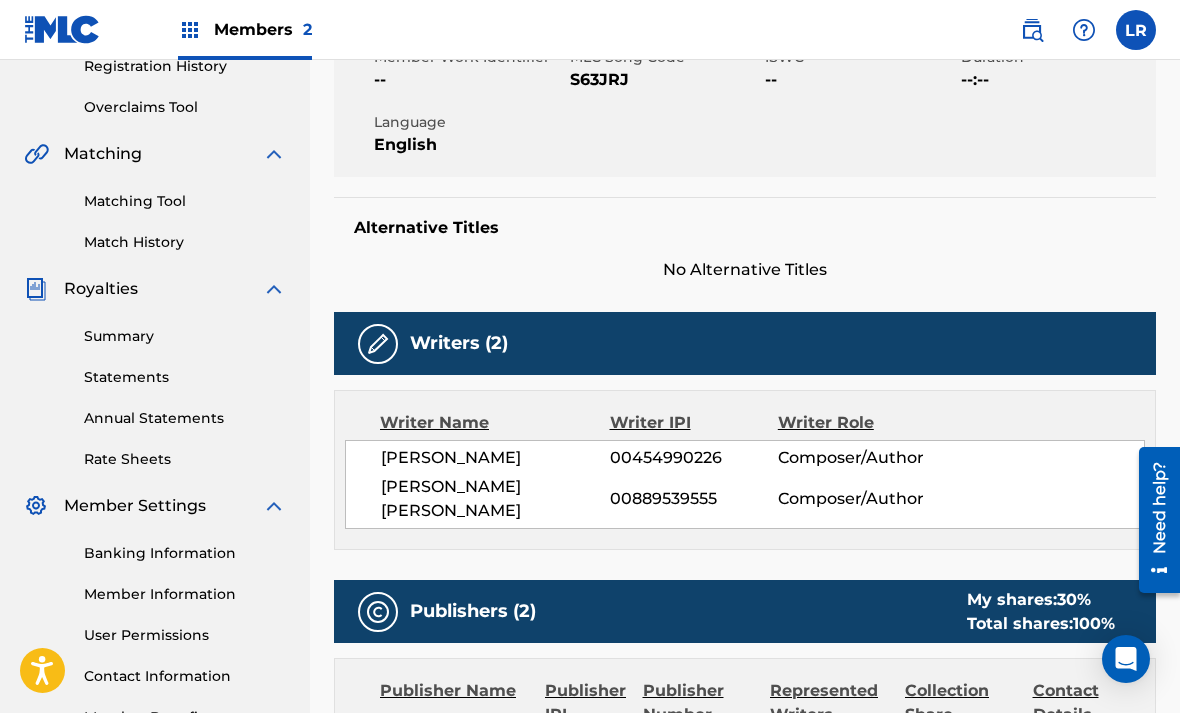 scroll, scrollTop: 0, scrollLeft: 0, axis: both 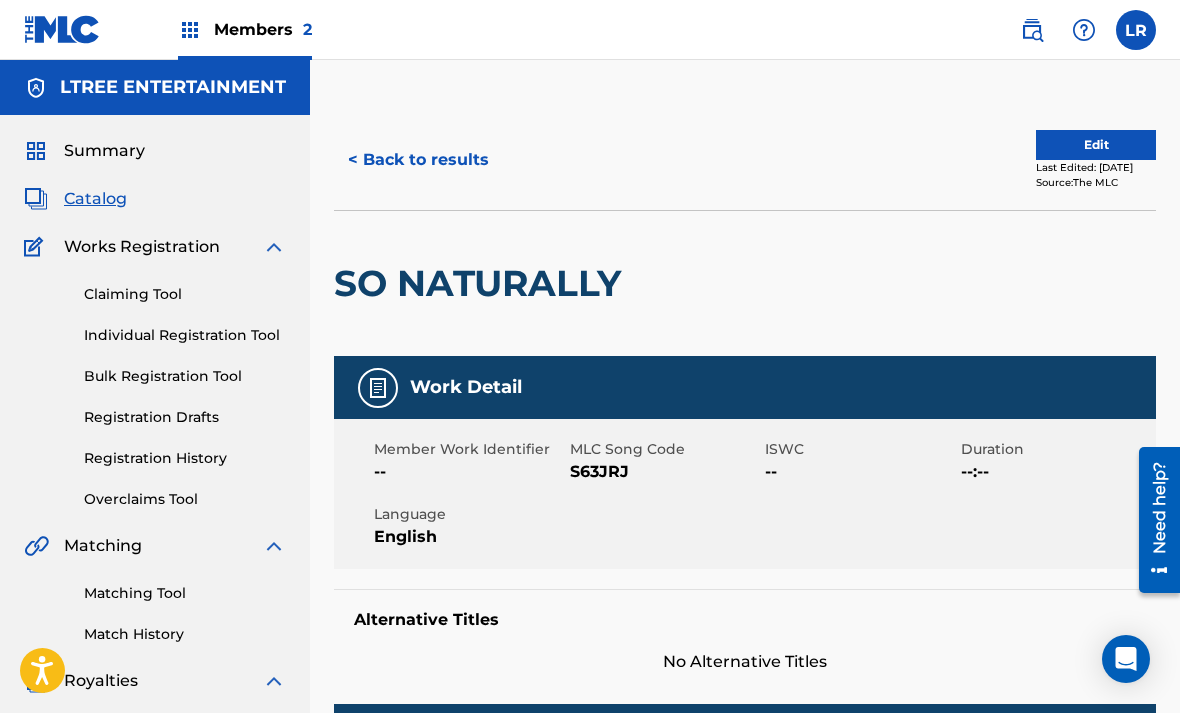 click on "< Back to results" at bounding box center [418, 160] 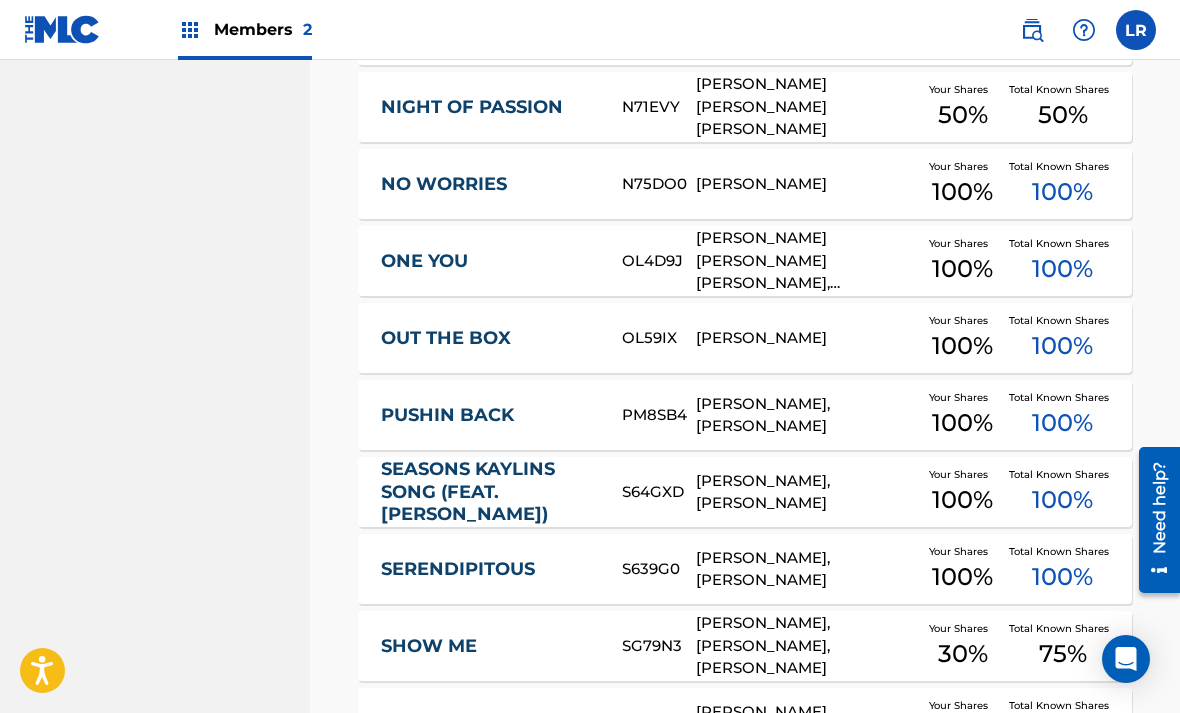 scroll, scrollTop: 3122, scrollLeft: 0, axis: vertical 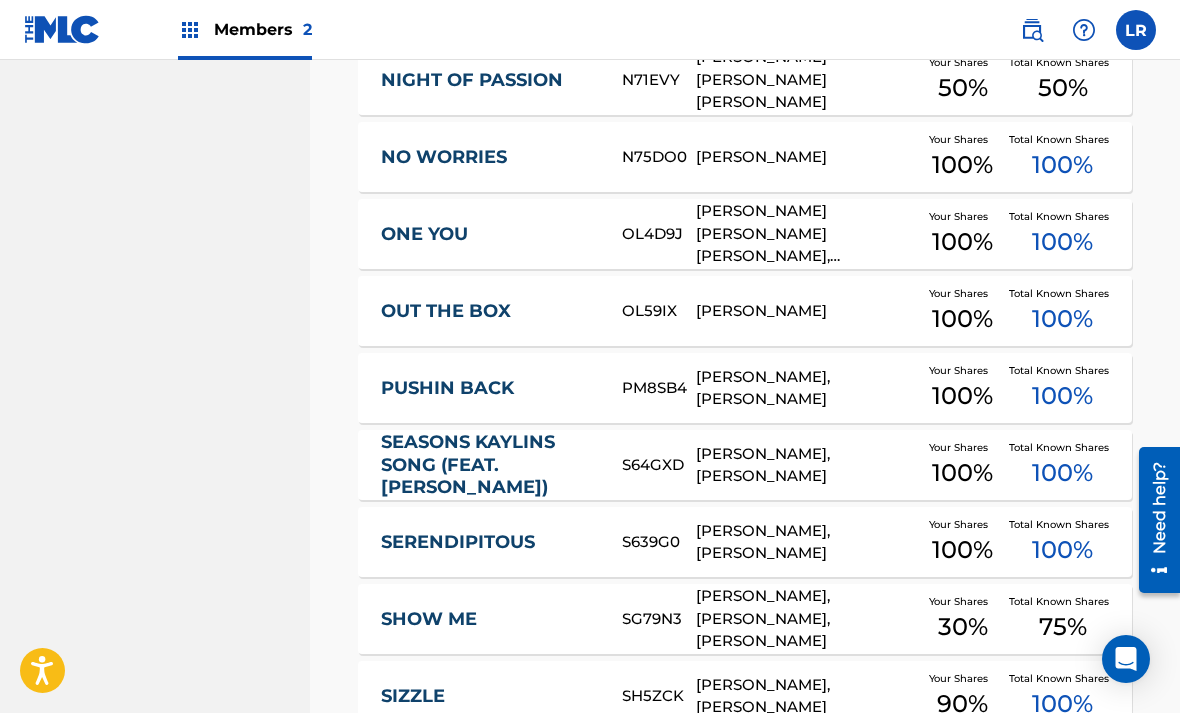 click on "PUSHIN BACK PM8SB4 [PERSON_NAME], [PERSON_NAME] Your Shares 100 % Total Known Shares 100 %" at bounding box center [745, 388] 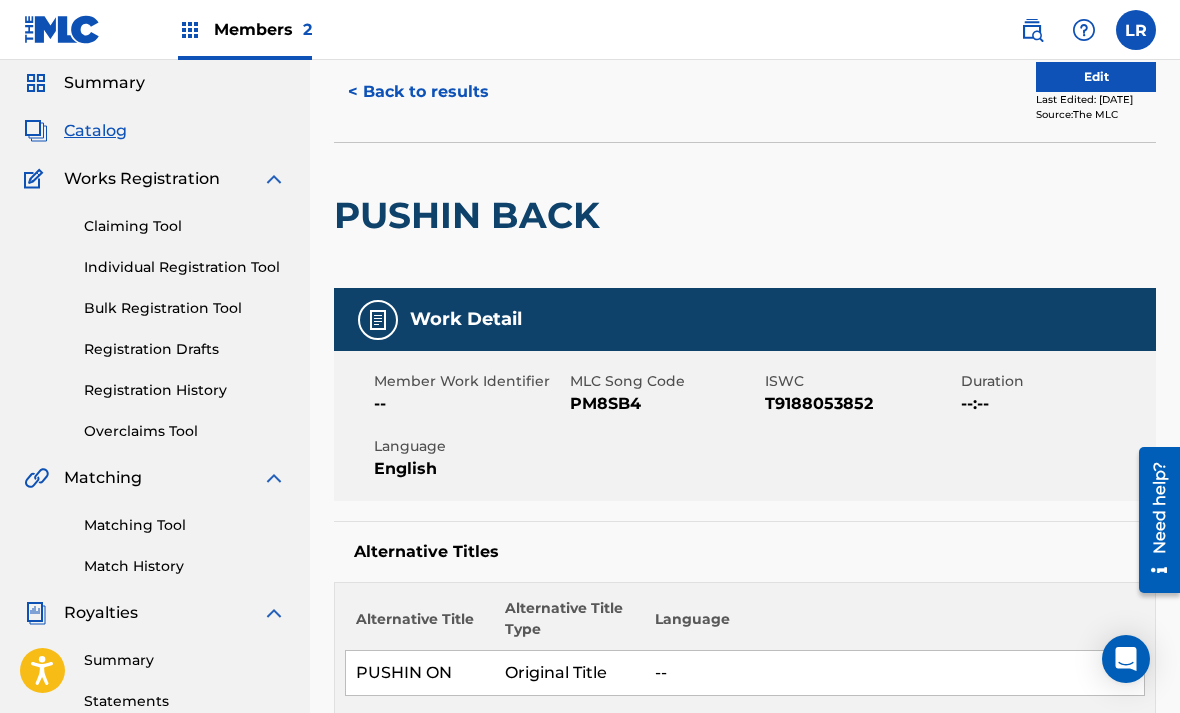 scroll, scrollTop: 67, scrollLeft: 0, axis: vertical 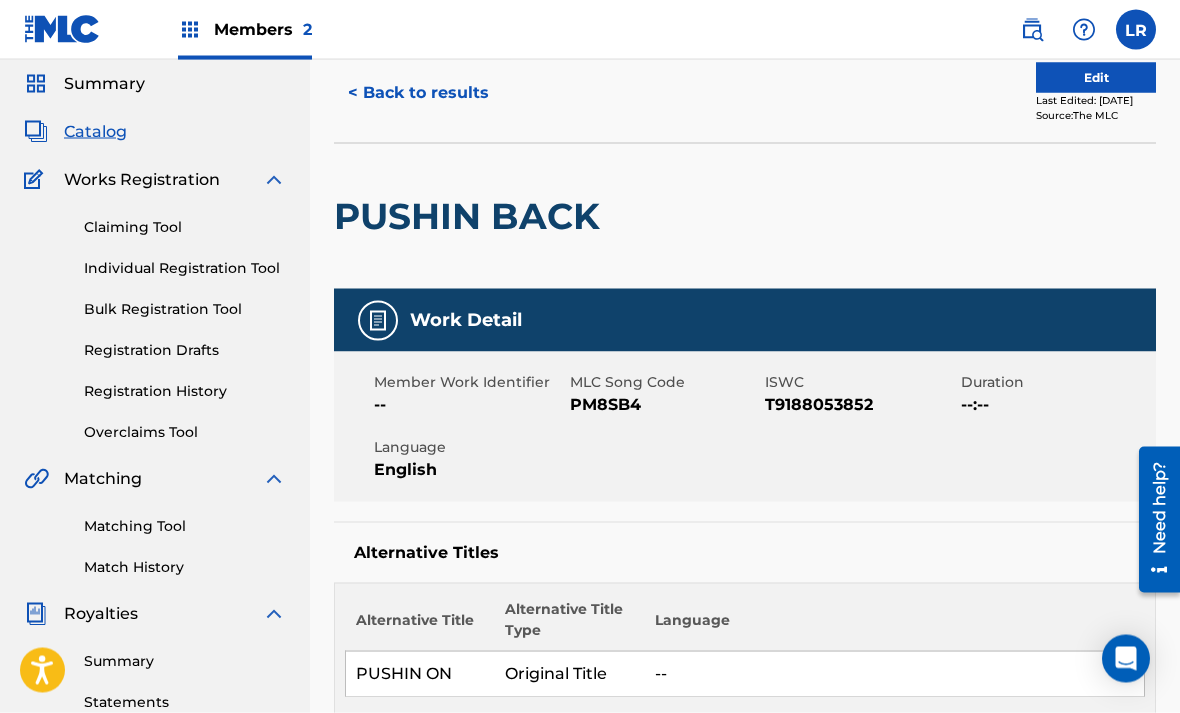 click on "Claiming Tool" at bounding box center (185, 227) 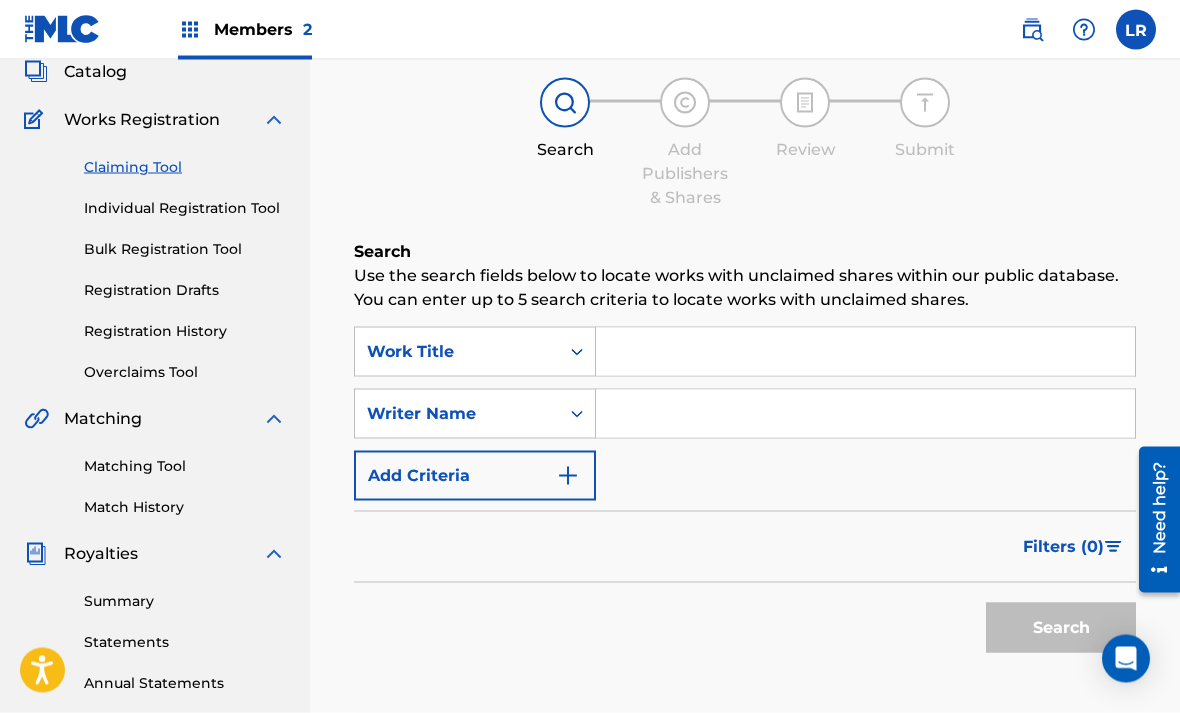 scroll, scrollTop: 128, scrollLeft: 0, axis: vertical 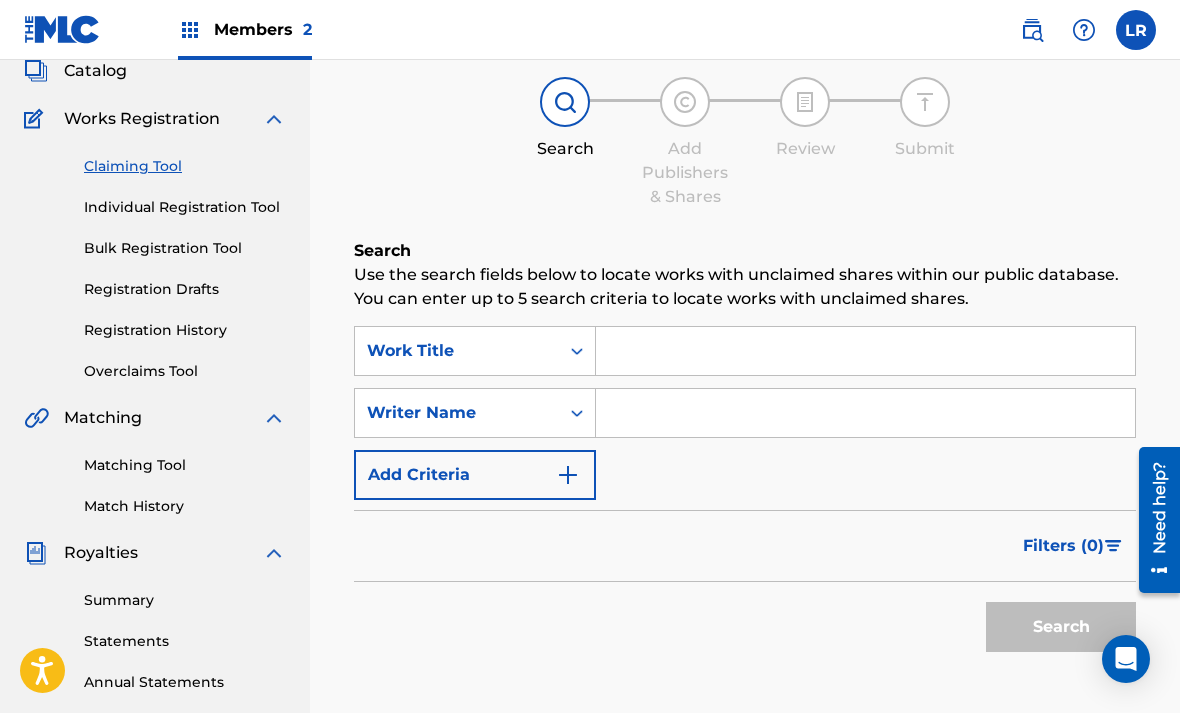 click at bounding box center (865, 351) 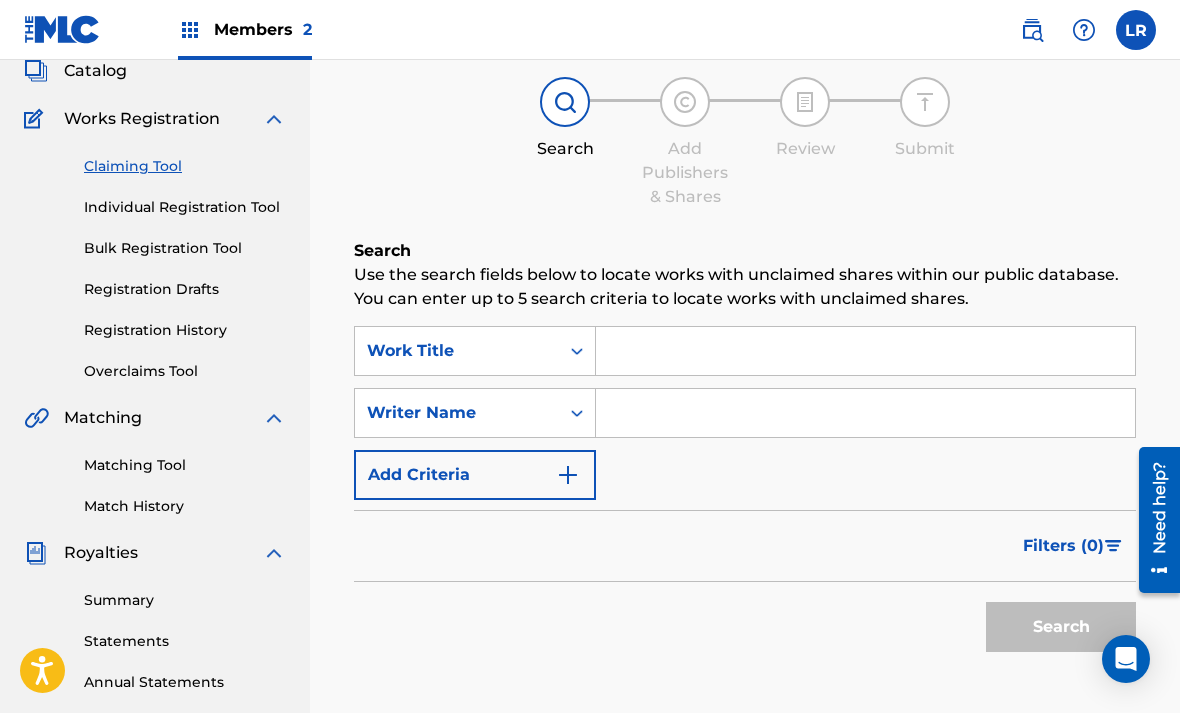 click at bounding box center (568, 475) 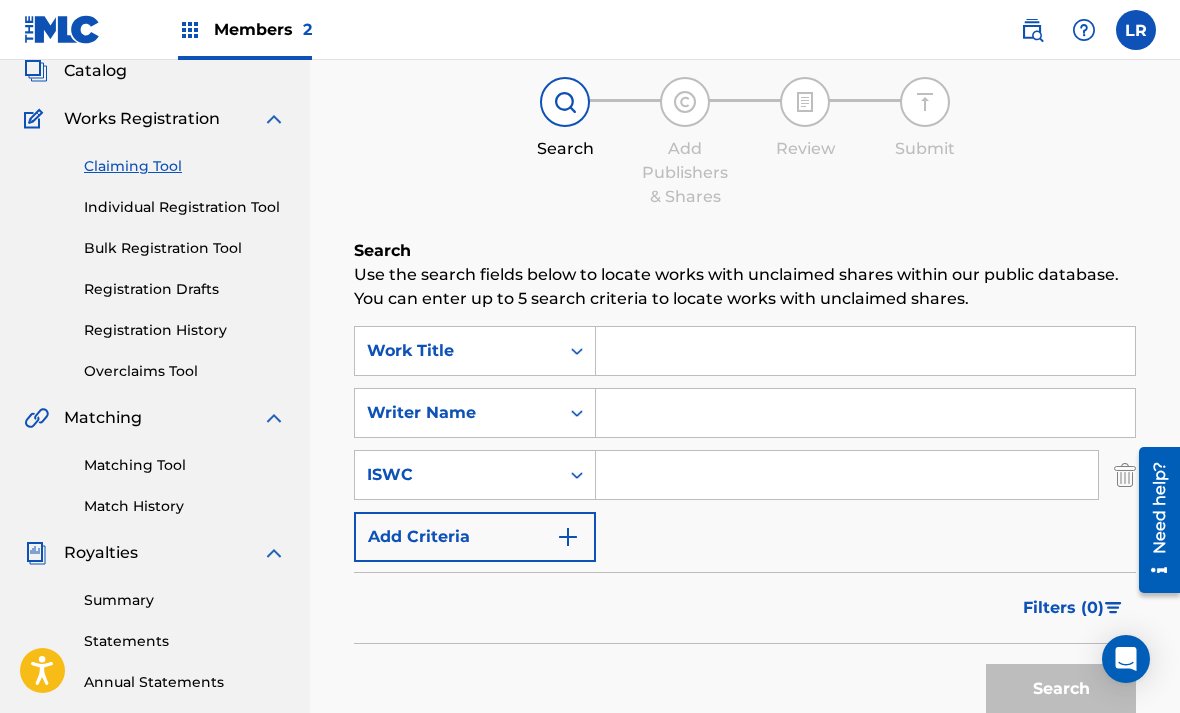 click at bounding box center (865, 351) 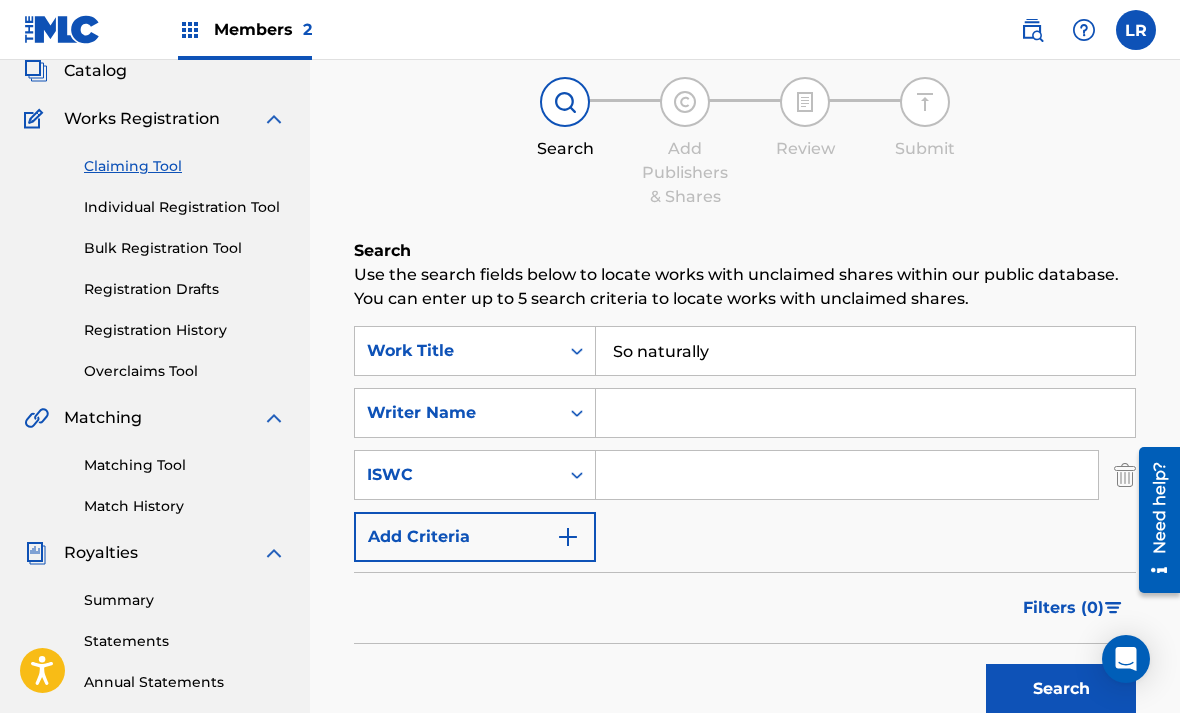 type on "So naturally" 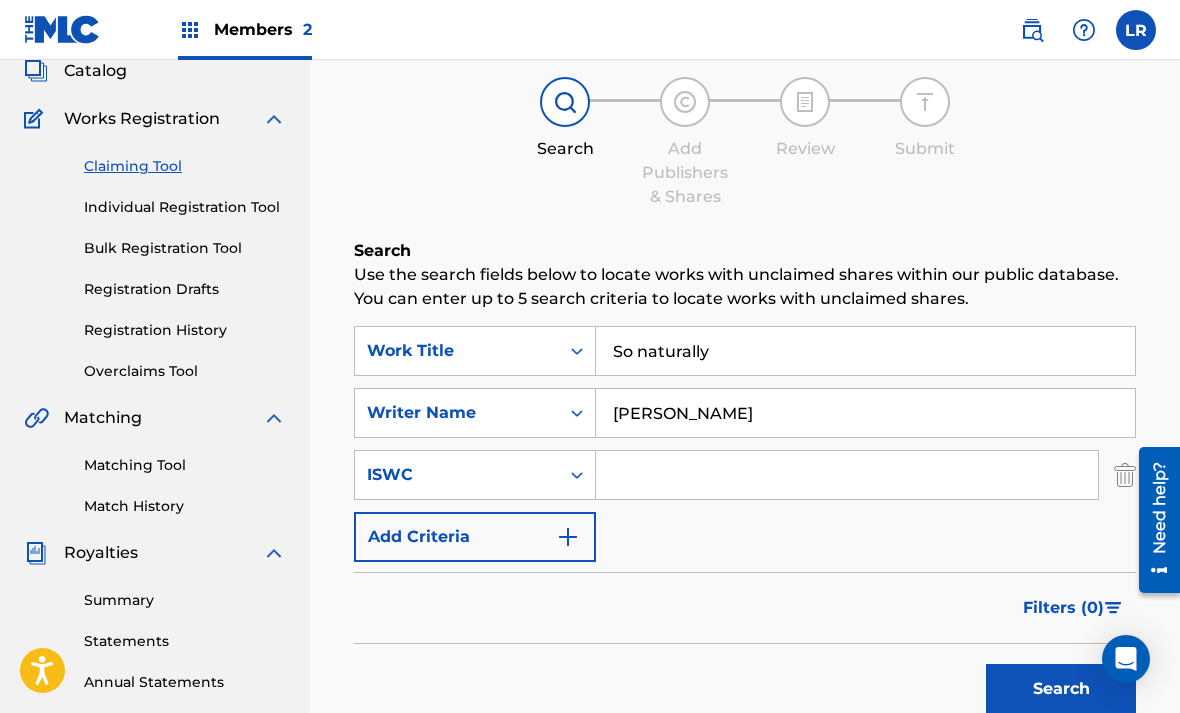 type on "[PERSON_NAME]" 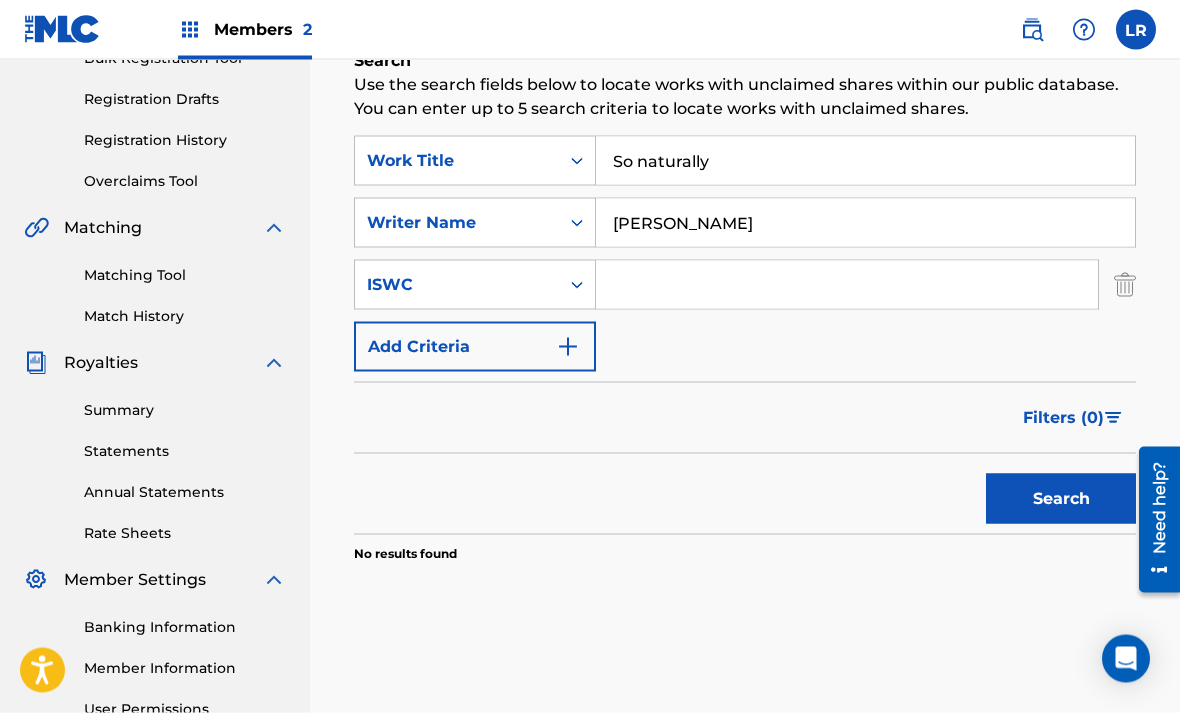 scroll, scrollTop: 214, scrollLeft: 0, axis: vertical 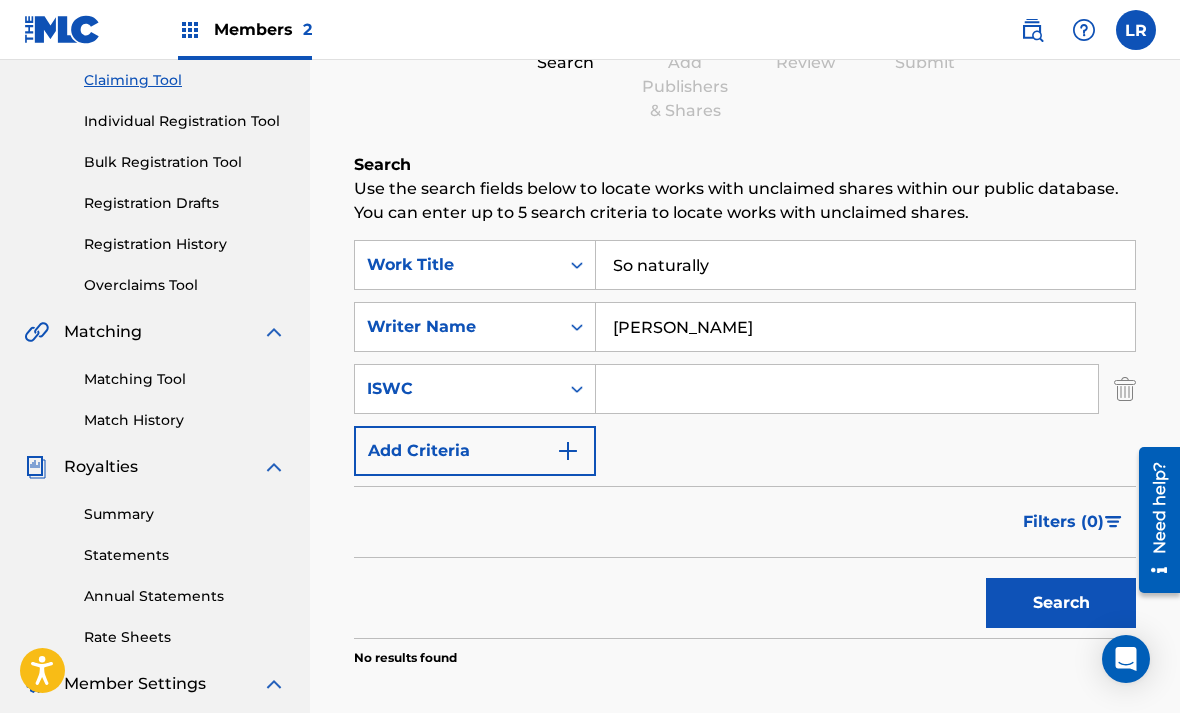 click on "Matching Tool" at bounding box center [185, 379] 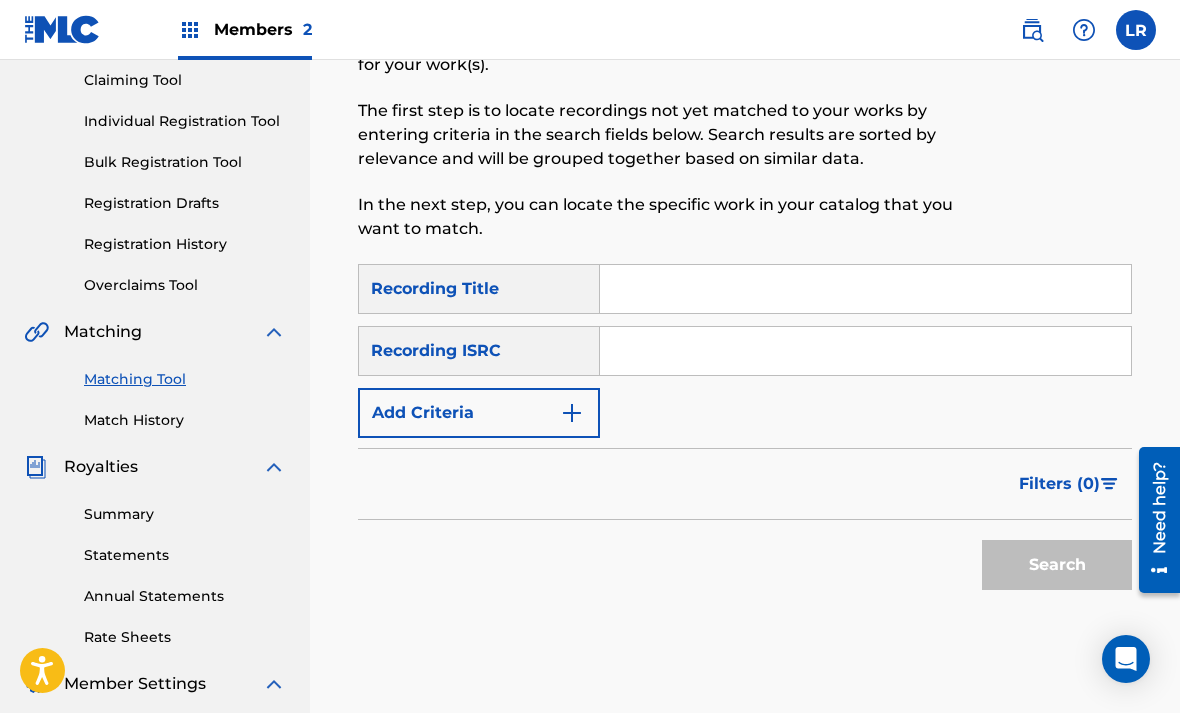 scroll, scrollTop: 0, scrollLeft: 0, axis: both 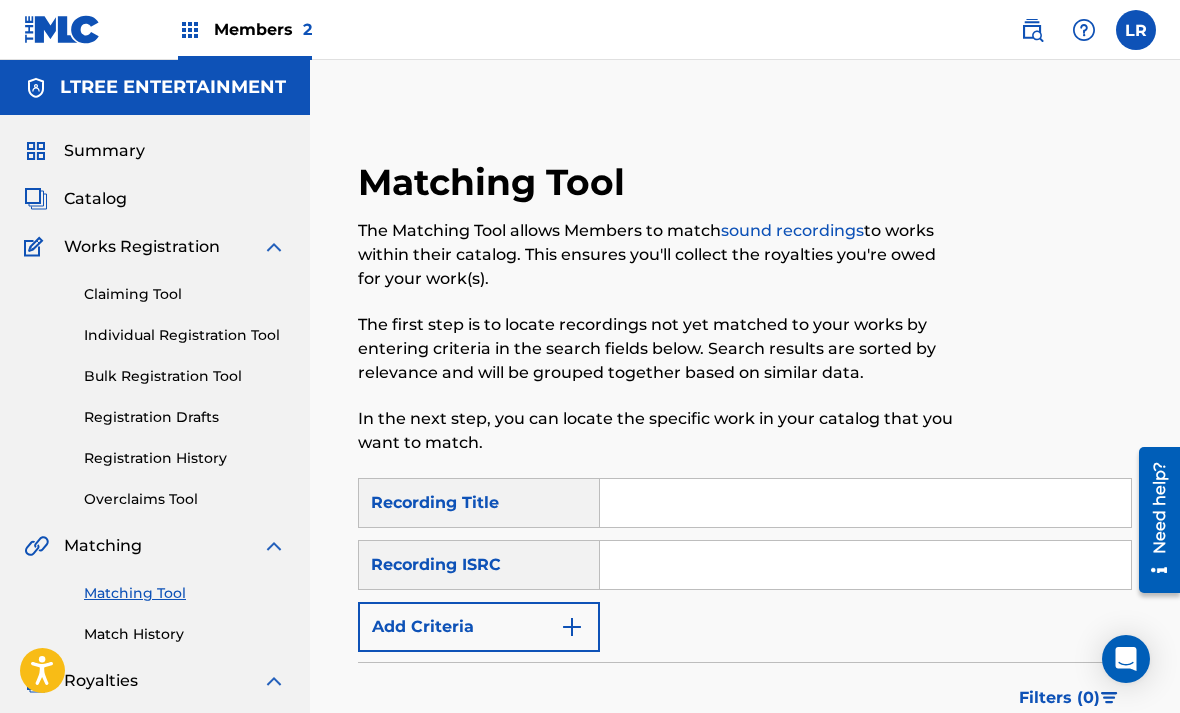 click at bounding box center [865, 503] 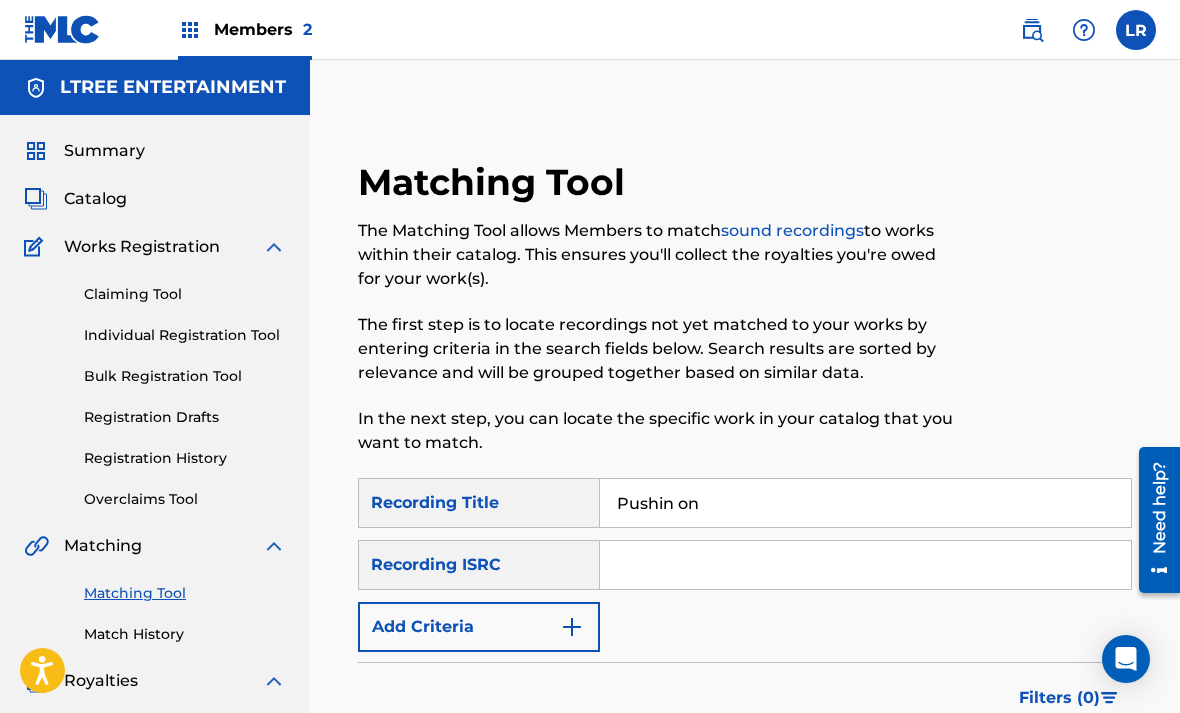 type on "Pushin on" 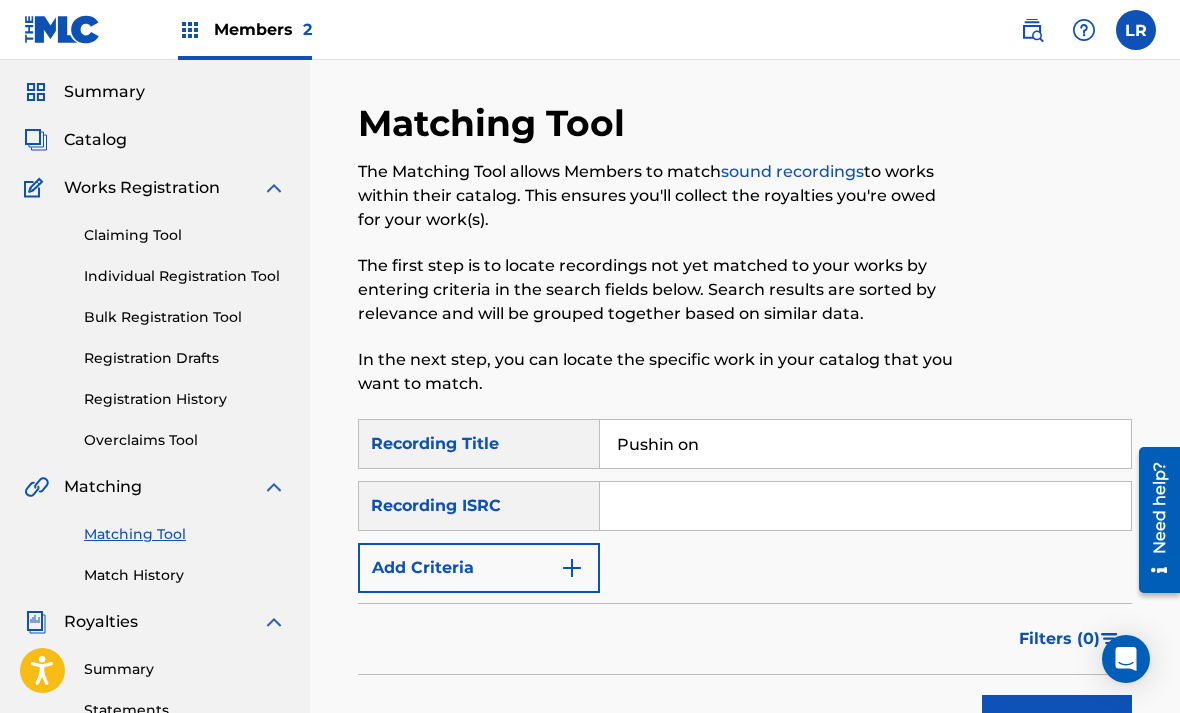 scroll, scrollTop: 65, scrollLeft: 0, axis: vertical 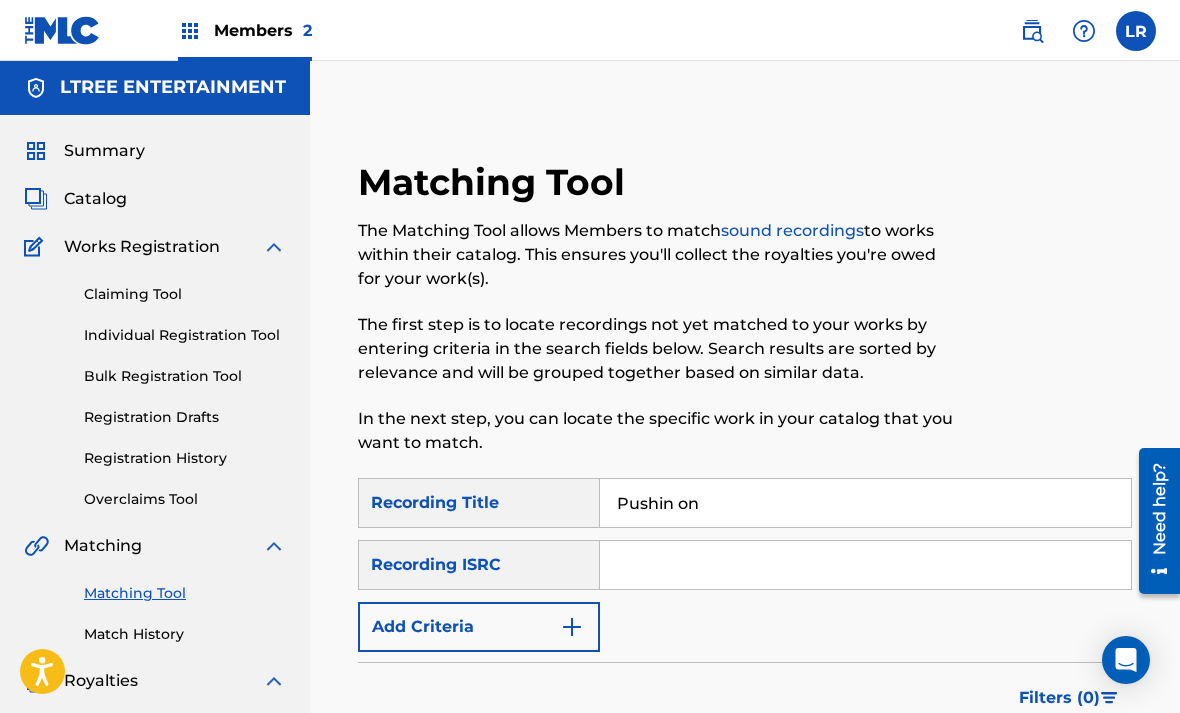 paste on "USME31500098" 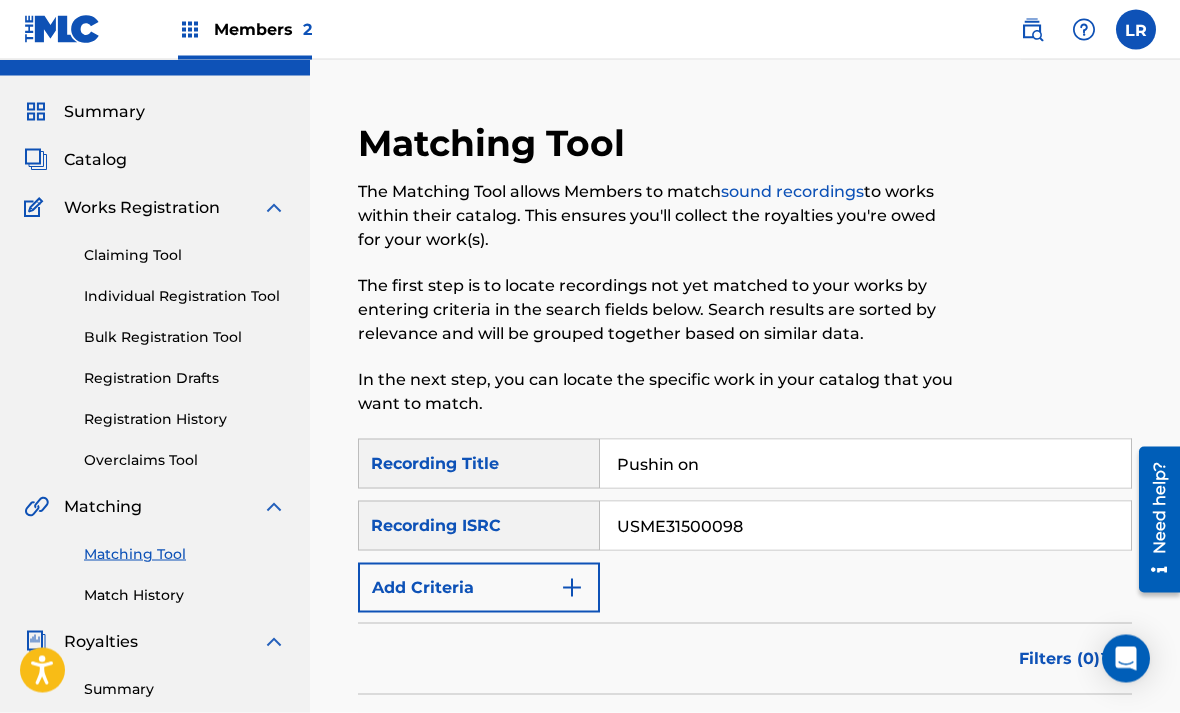 scroll, scrollTop: 40, scrollLeft: 0, axis: vertical 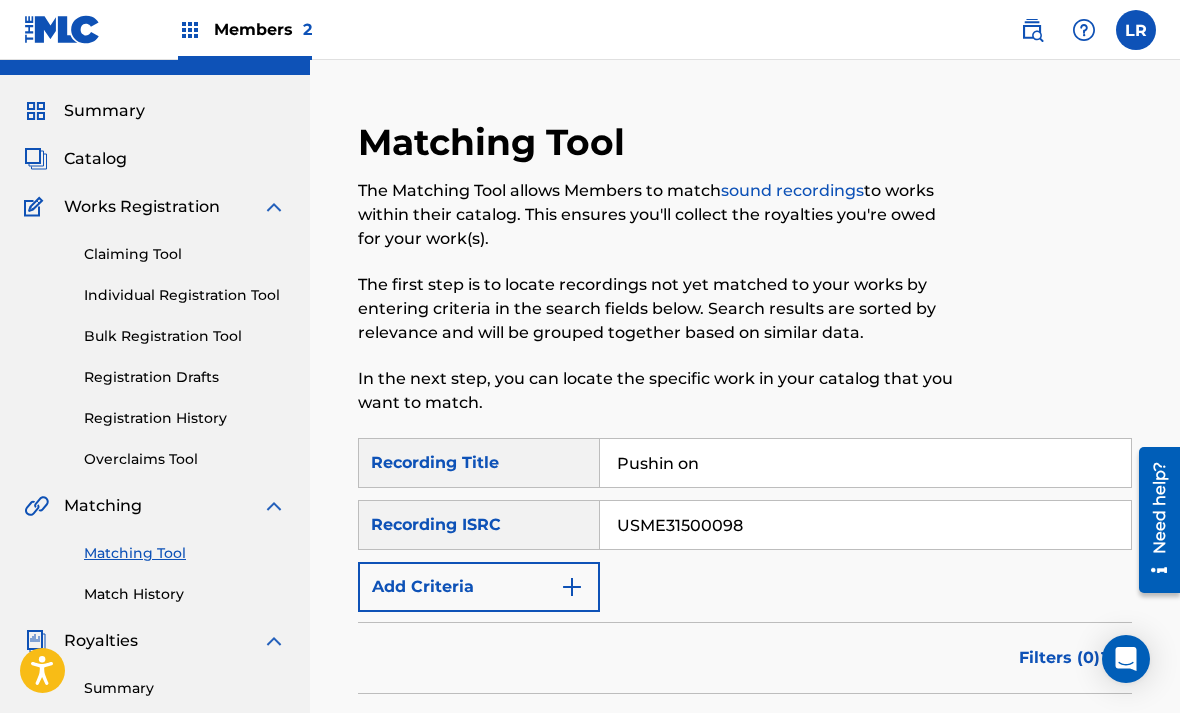 type on "USME31500098" 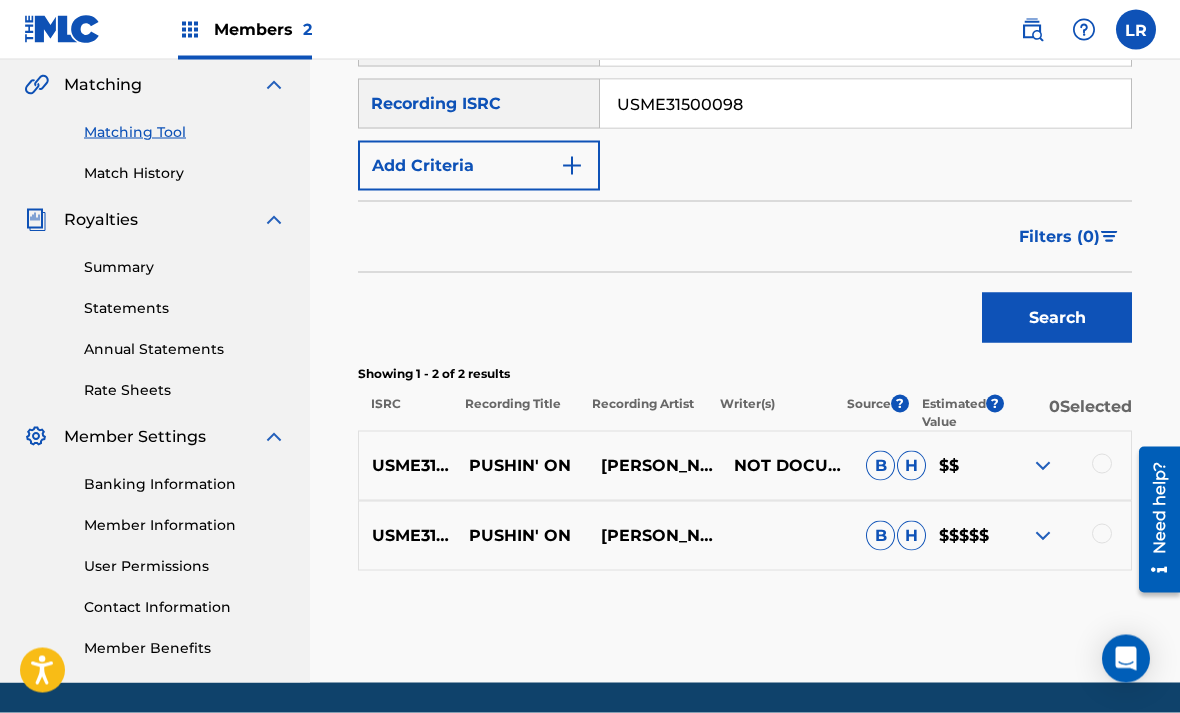 scroll, scrollTop: 461, scrollLeft: 0, axis: vertical 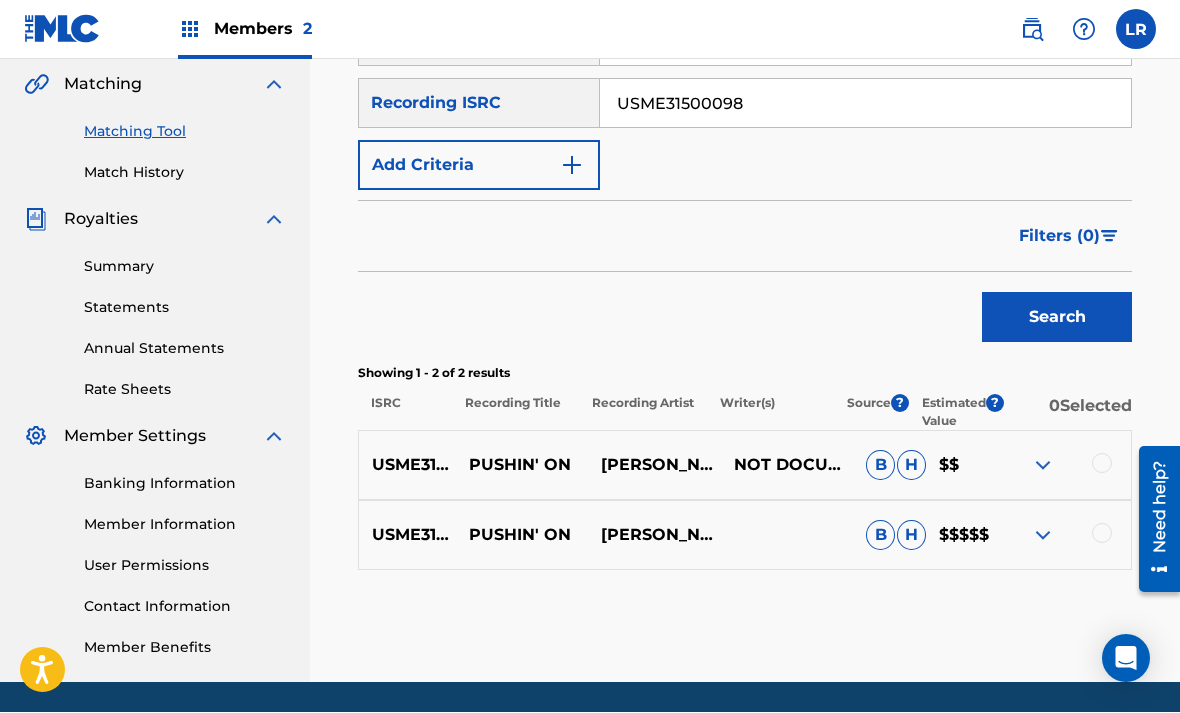click at bounding box center [1102, 534] 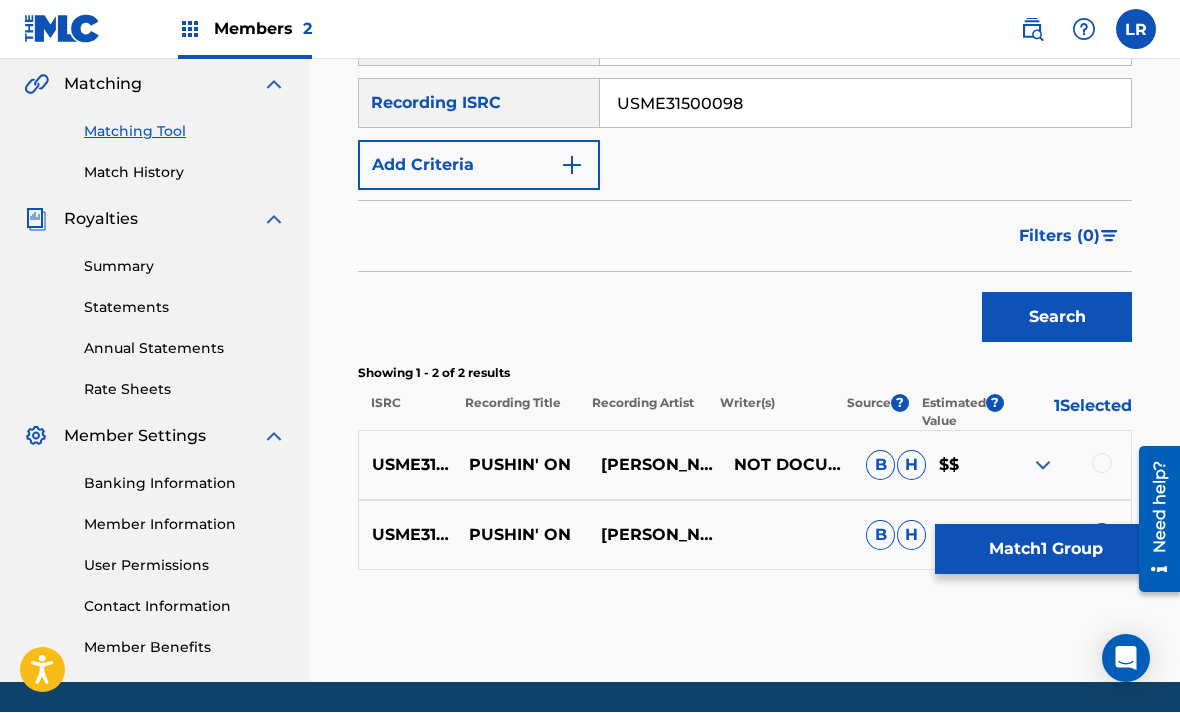 click at bounding box center (1102, 464) 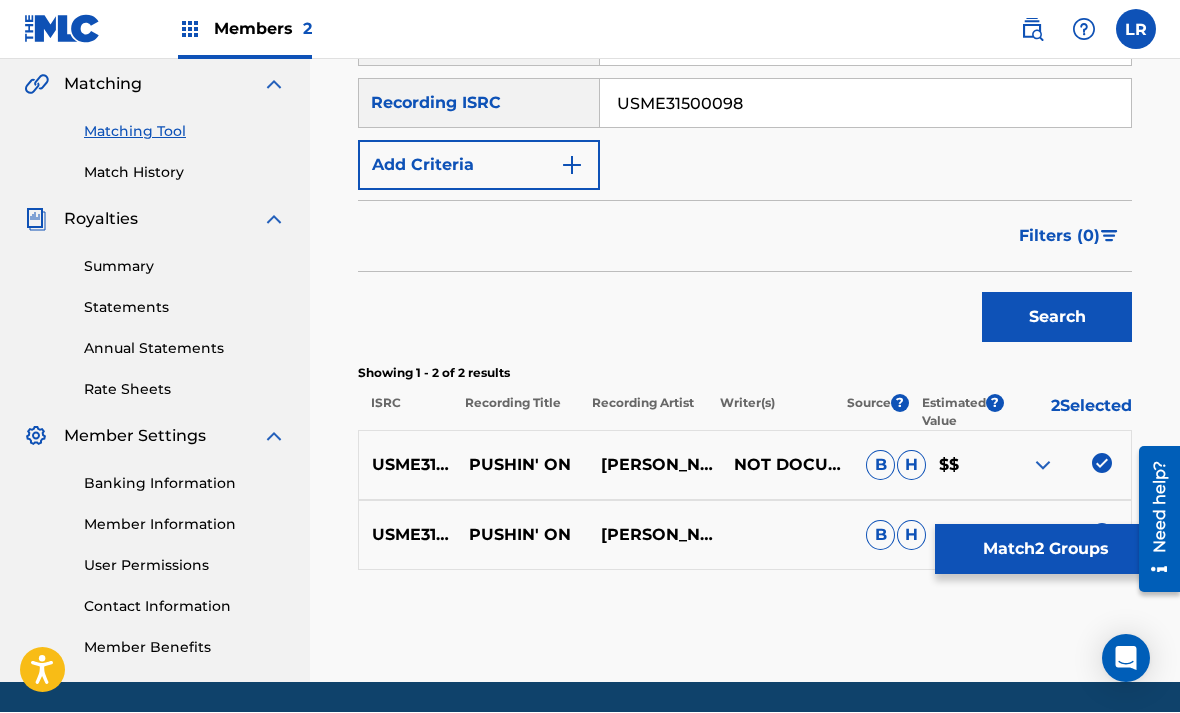 click on "Match  2 Groups" at bounding box center (1045, 550) 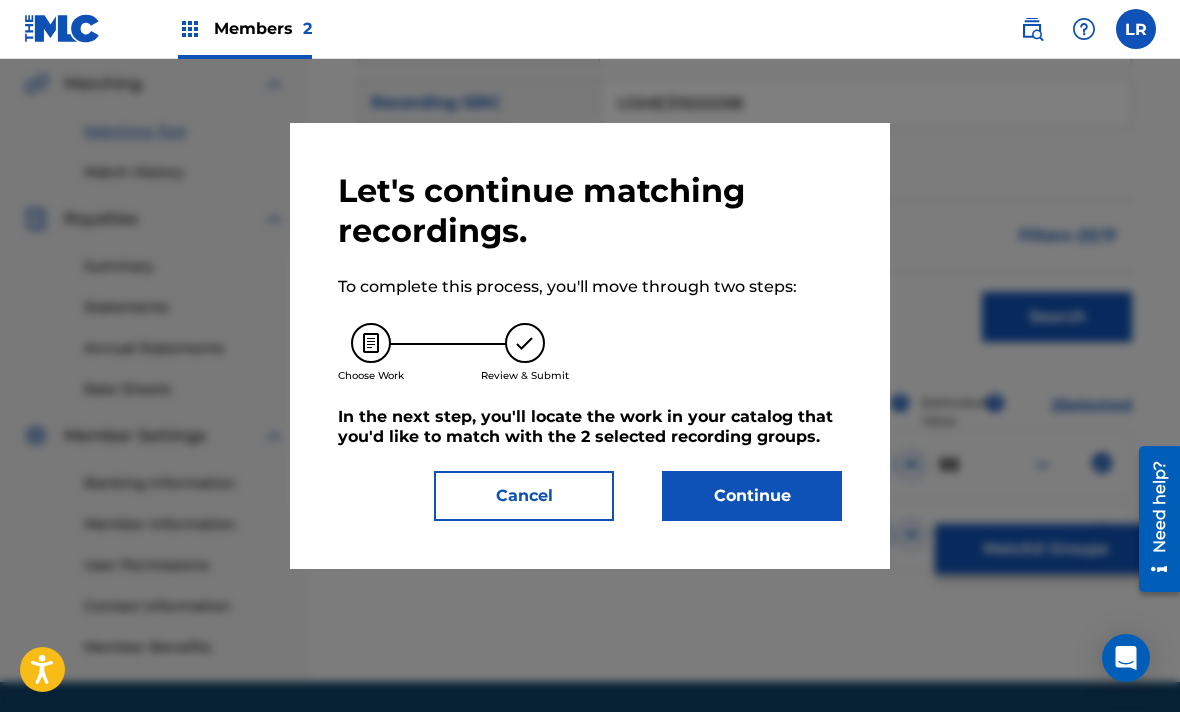click on "Continue" at bounding box center (752, 497) 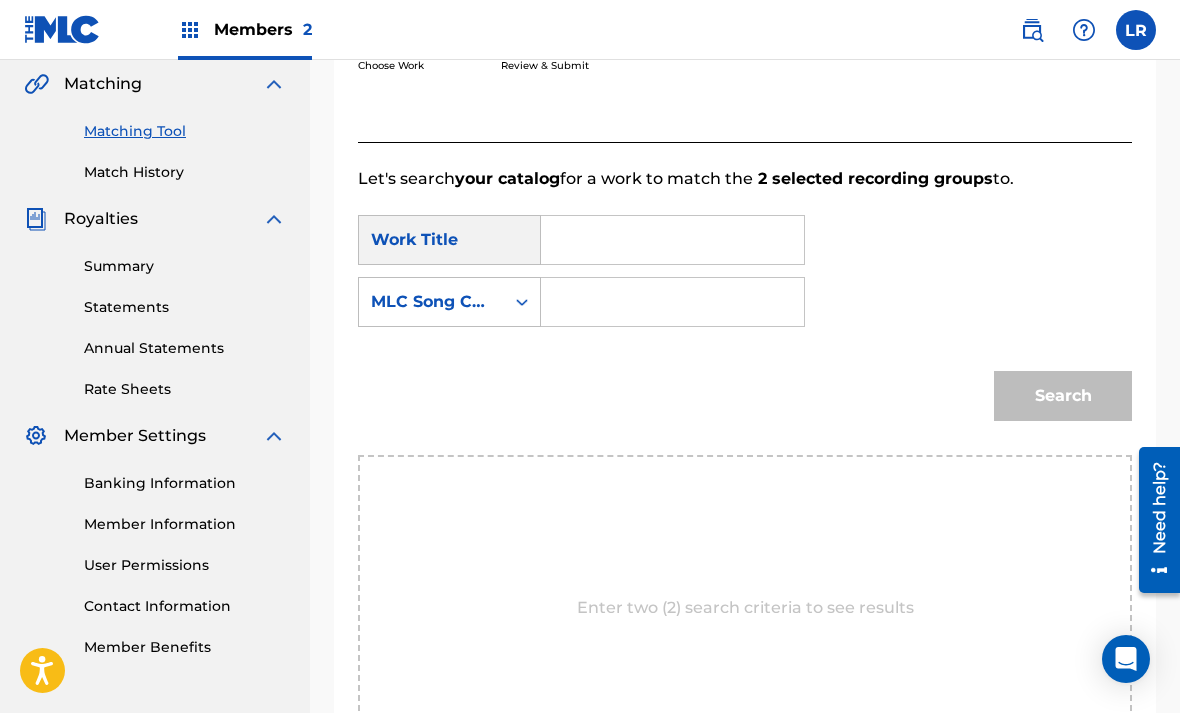 click at bounding box center (672, 240) 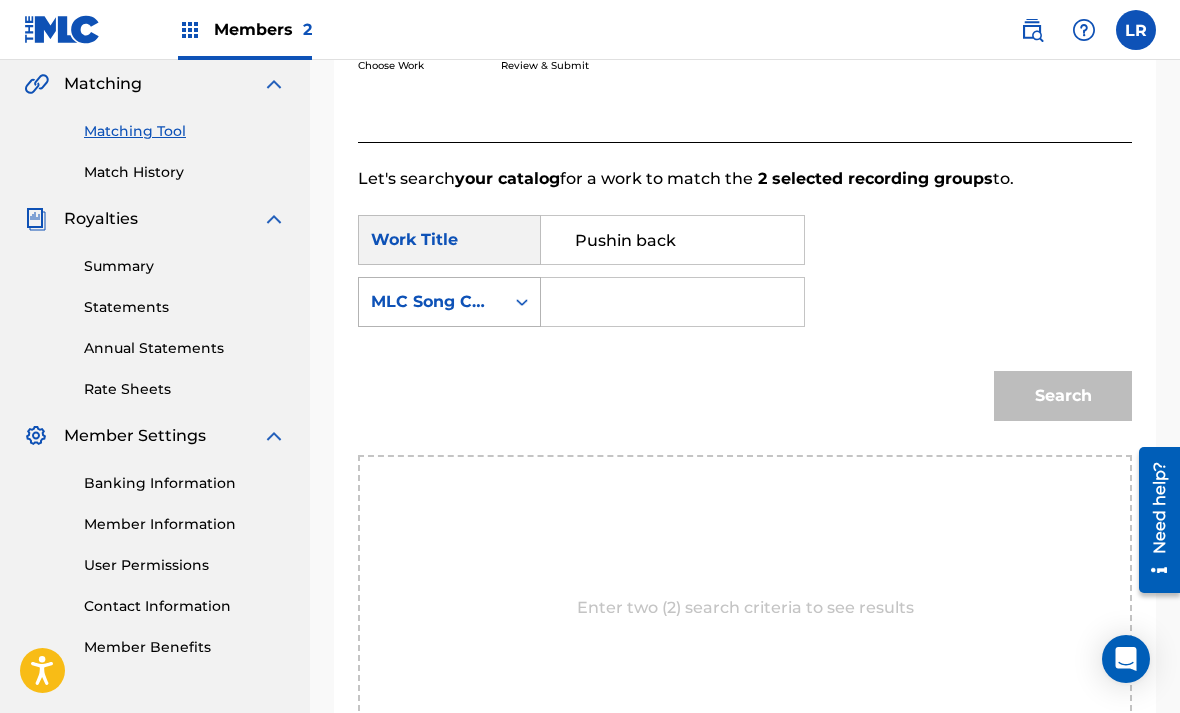 type on "Pushin back" 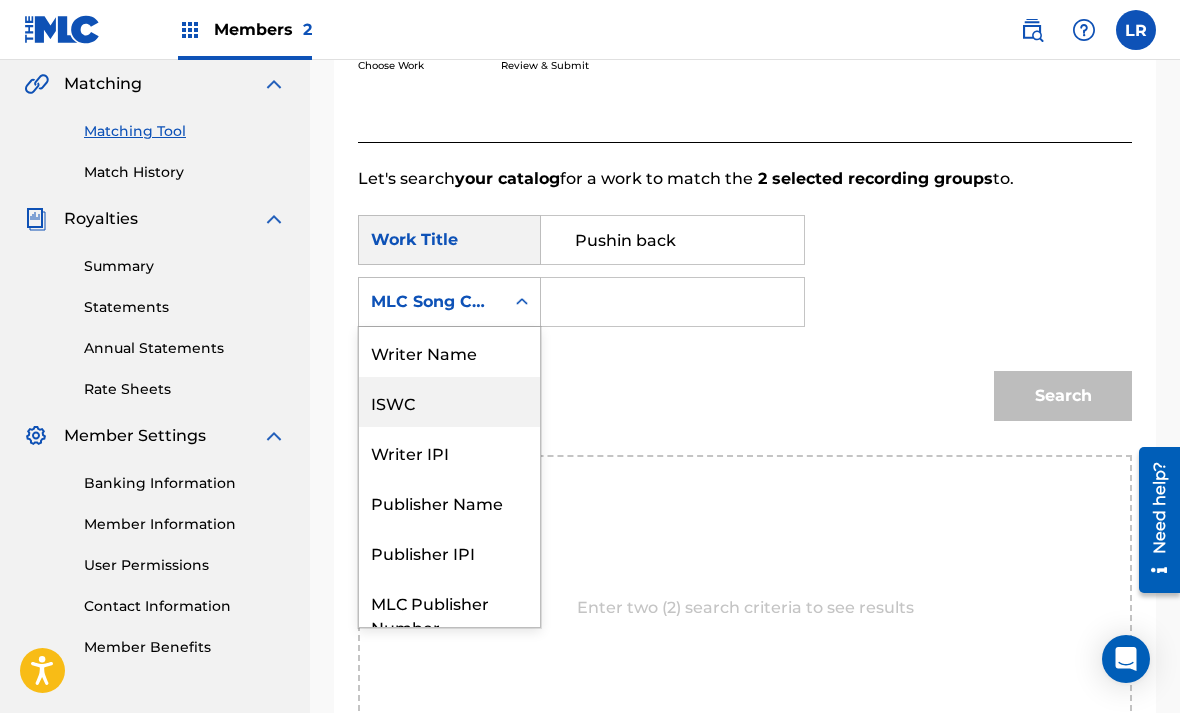 scroll, scrollTop: 0, scrollLeft: 0, axis: both 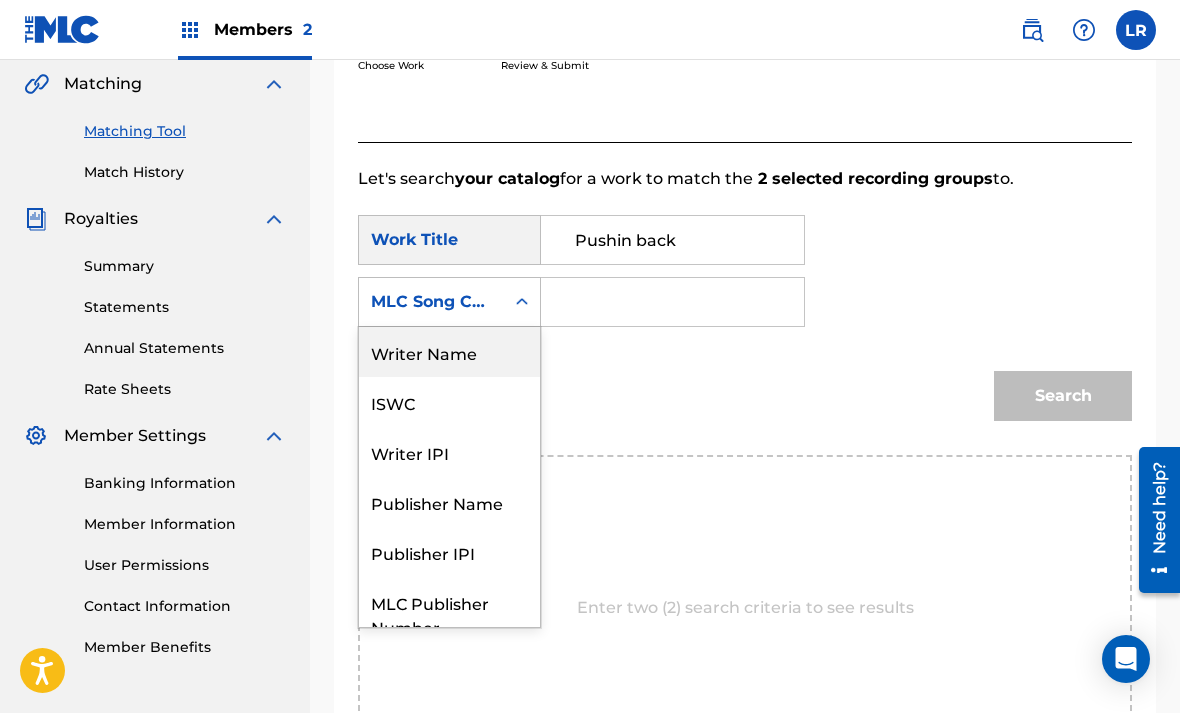 click on "Writer Name" at bounding box center (449, 352) 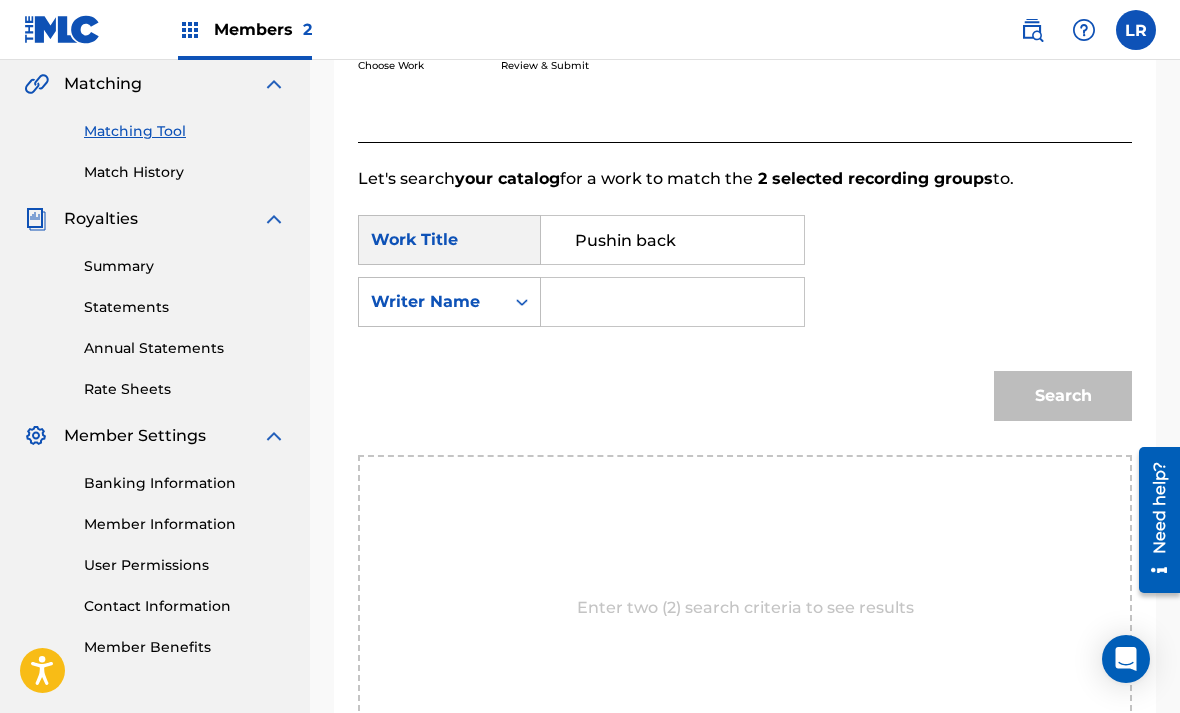 click at bounding box center (672, 302) 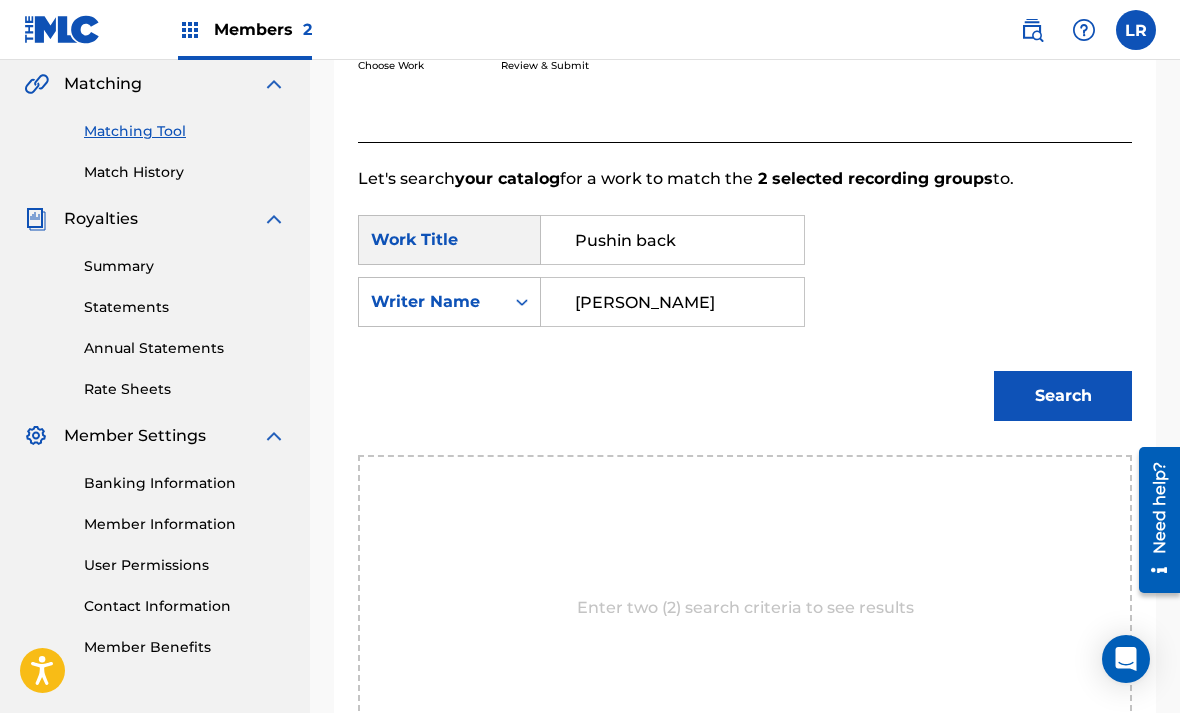 type on "[PERSON_NAME]" 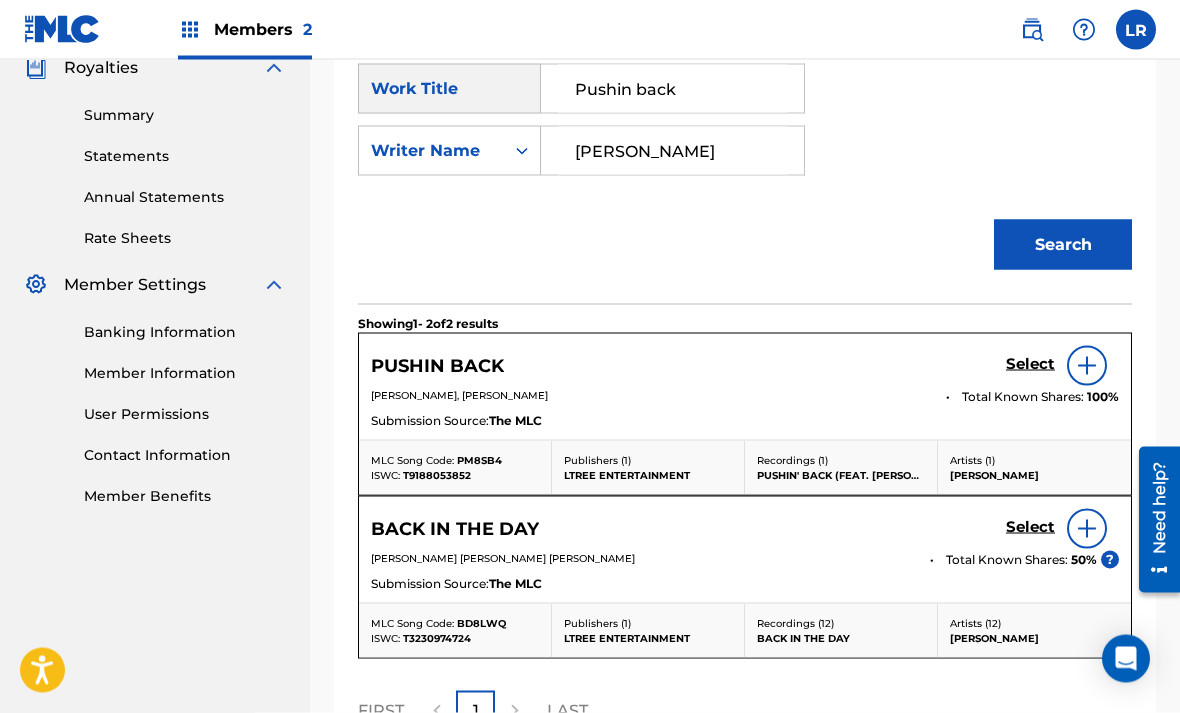 scroll, scrollTop: 614, scrollLeft: 0, axis: vertical 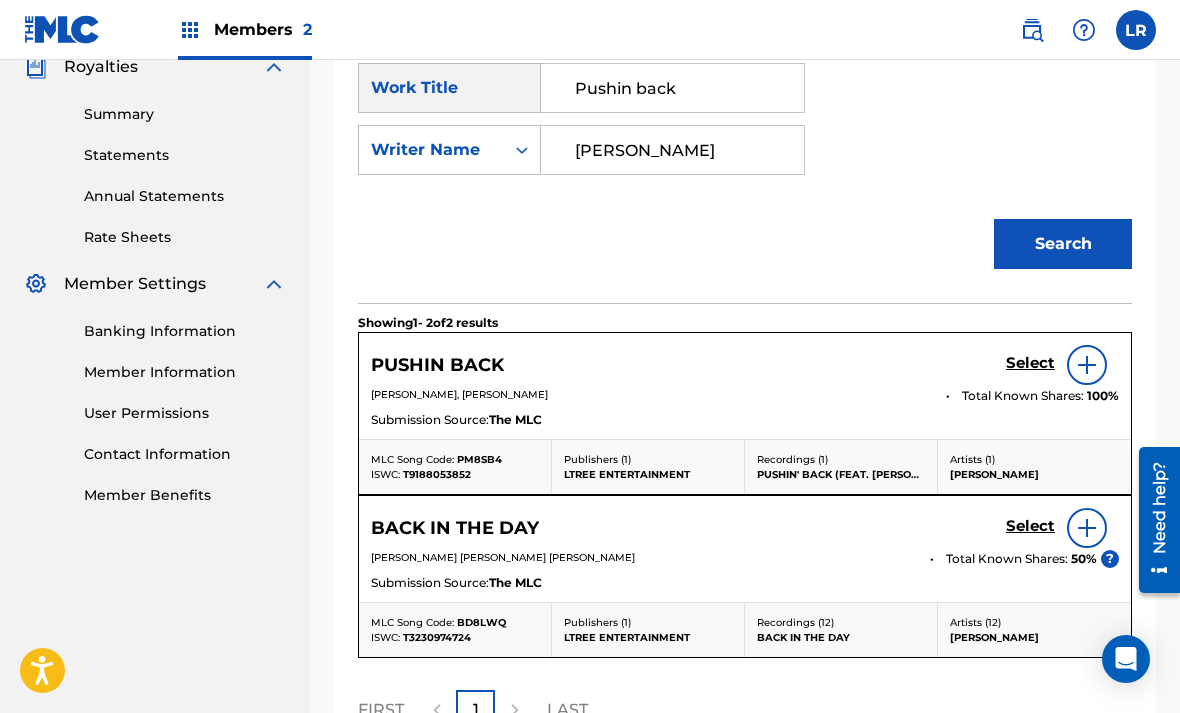 click at bounding box center [1087, 365] 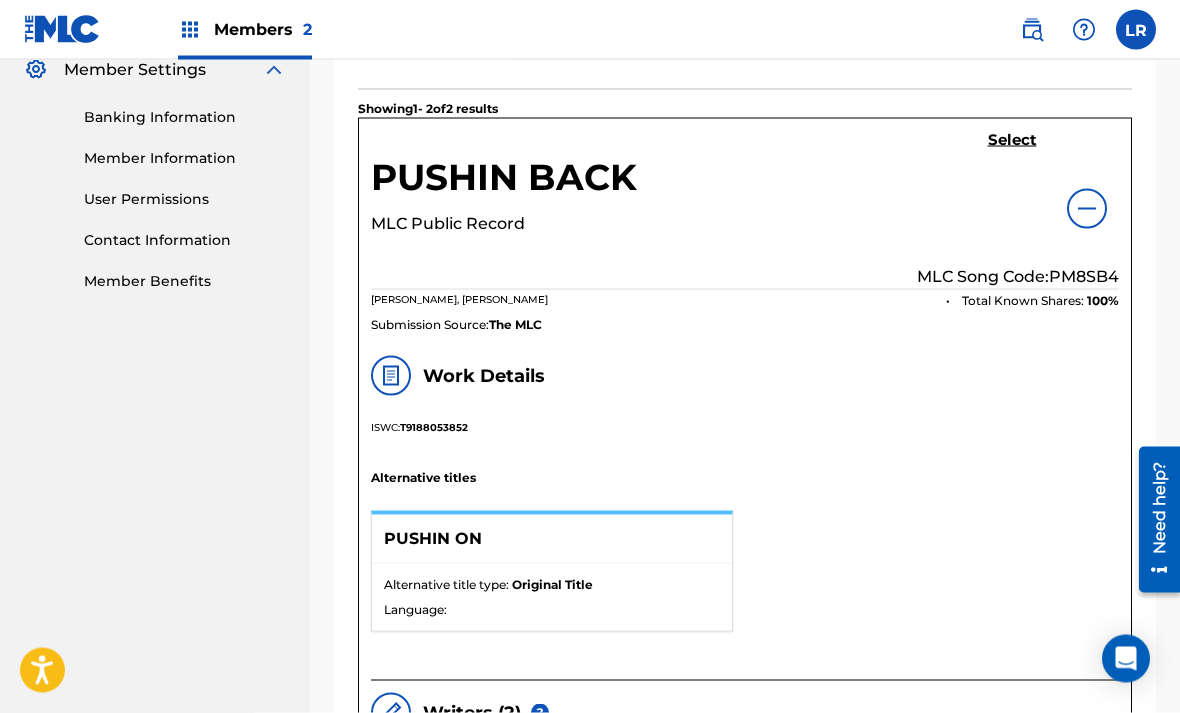 scroll, scrollTop: 827, scrollLeft: 0, axis: vertical 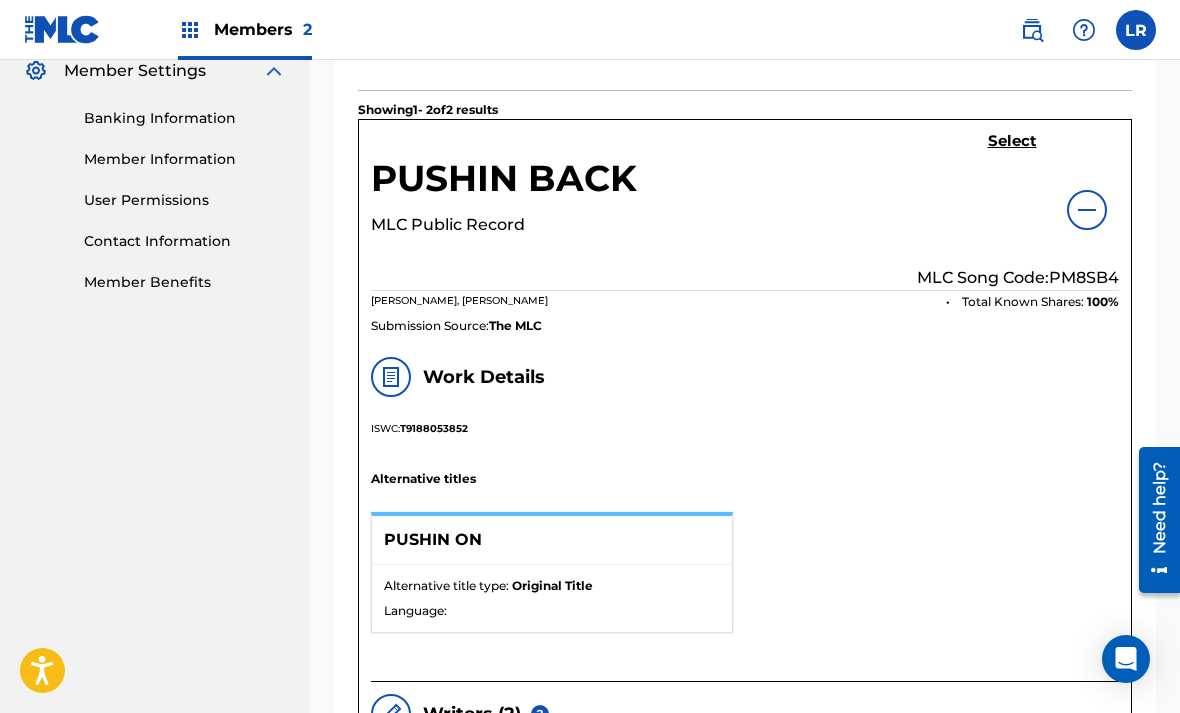 click on "Select" at bounding box center (1012, 141) 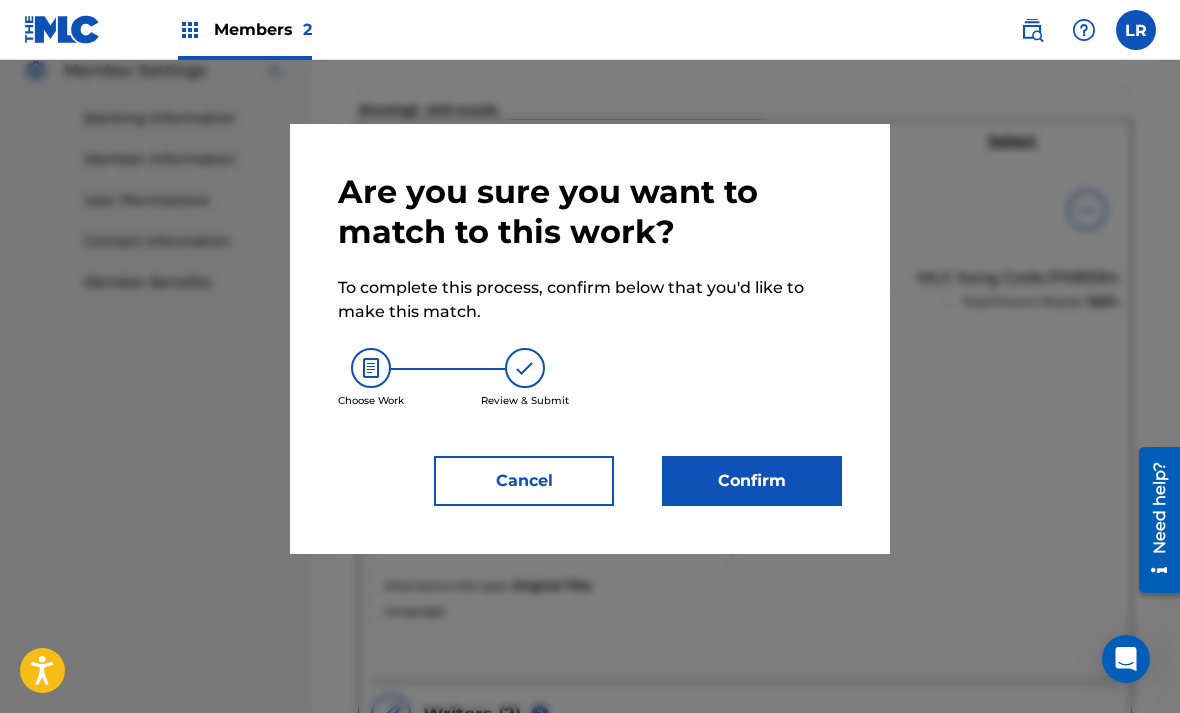 click on "Confirm" at bounding box center (752, 481) 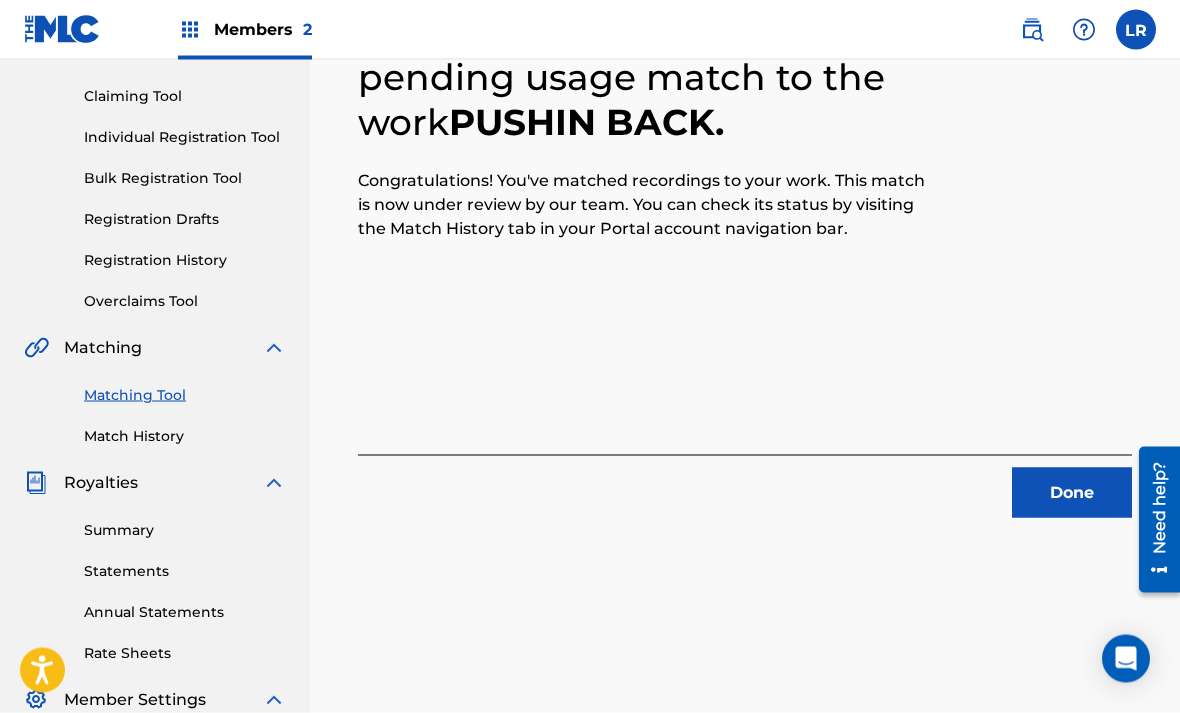 scroll, scrollTop: 206, scrollLeft: 0, axis: vertical 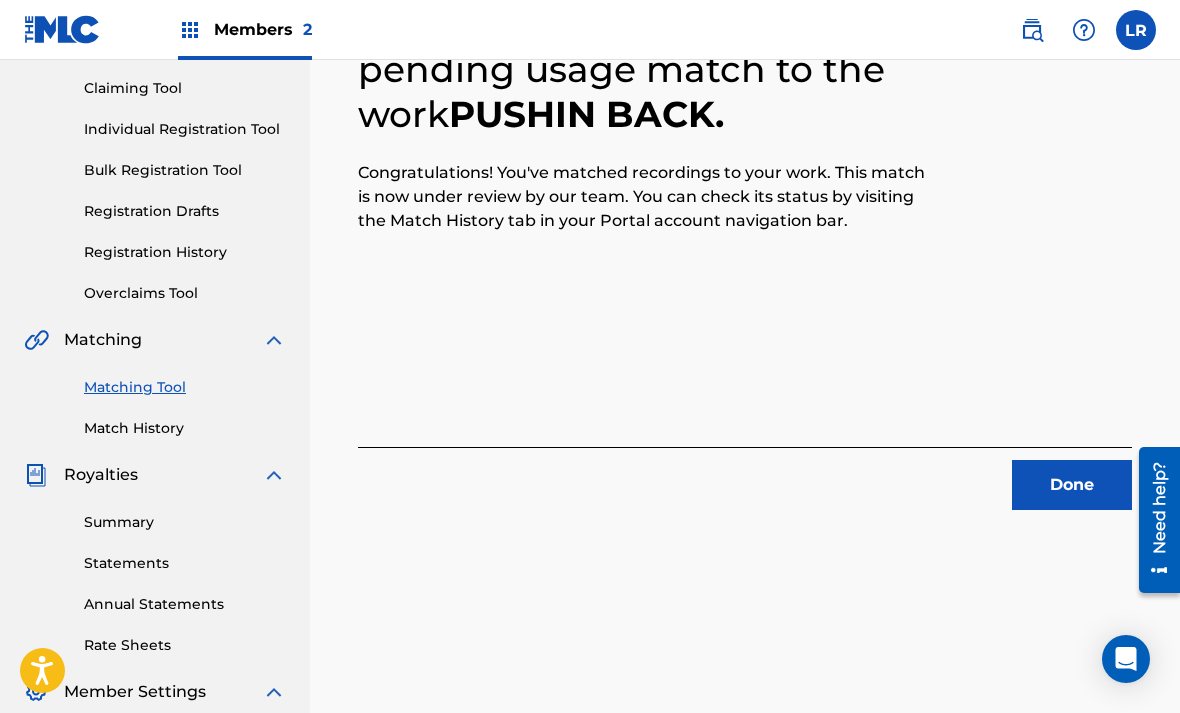 click on "Done" at bounding box center [1072, 485] 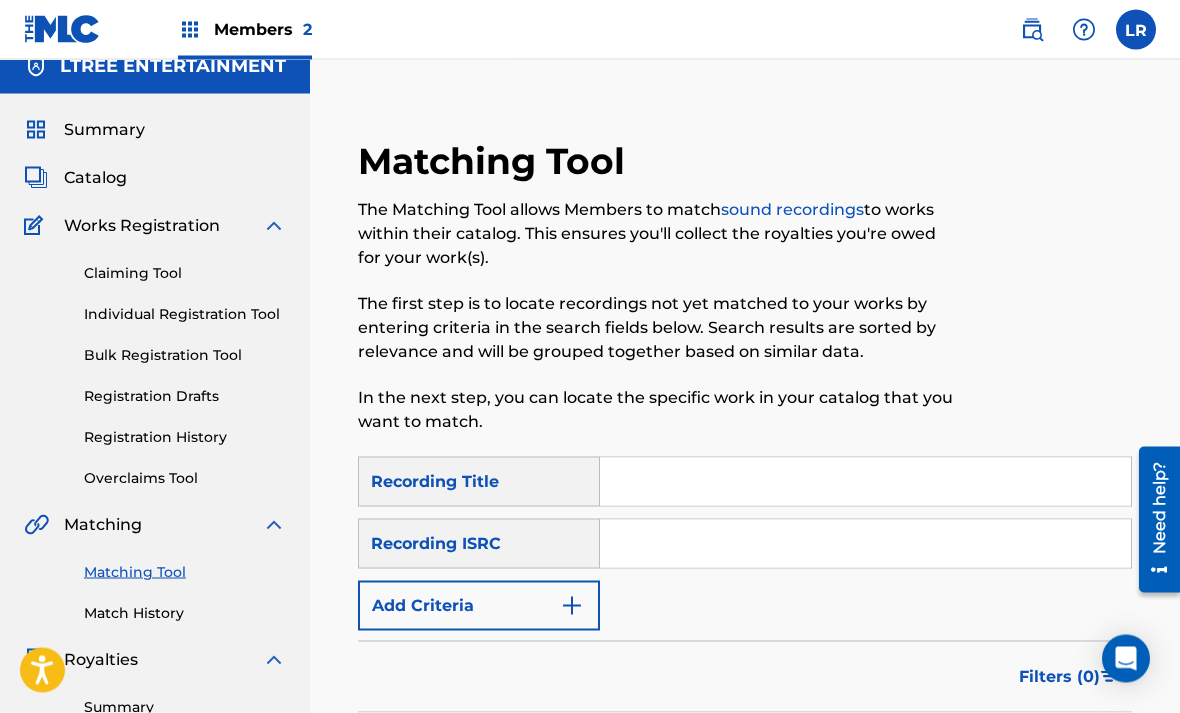 scroll, scrollTop: 22, scrollLeft: 0, axis: vertical 